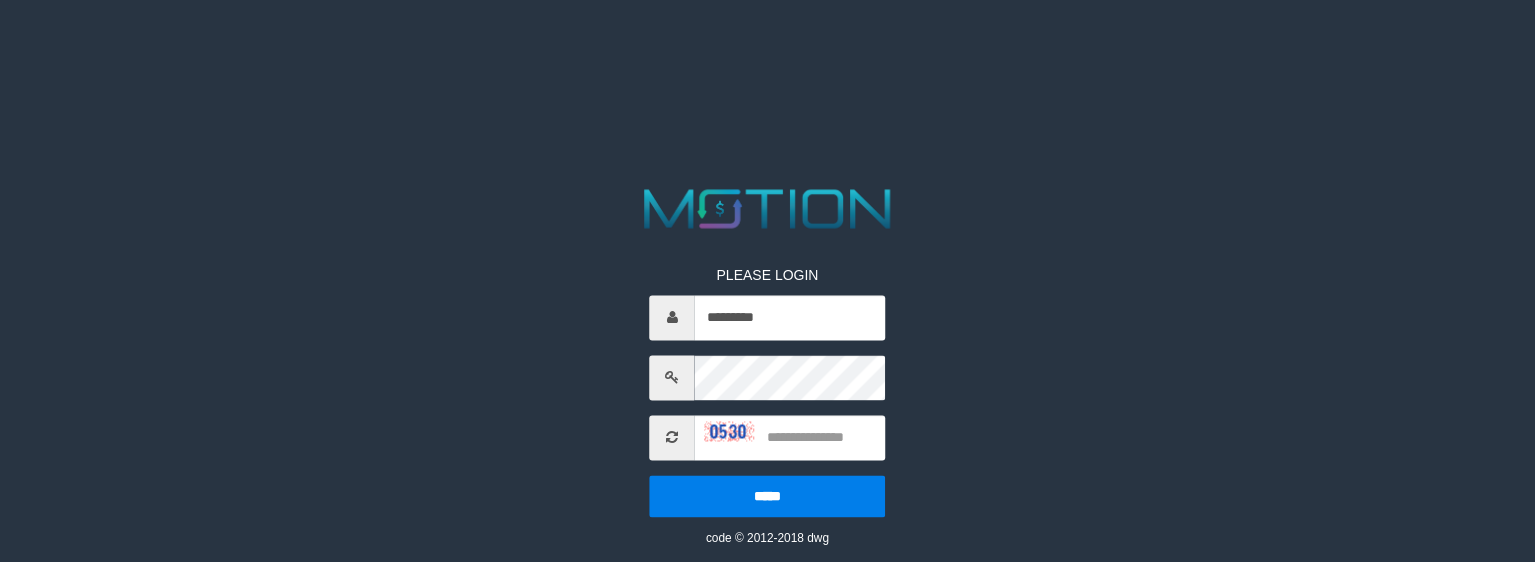 scroll, scrollTop: 0, scrollLeft: 0, axis: both 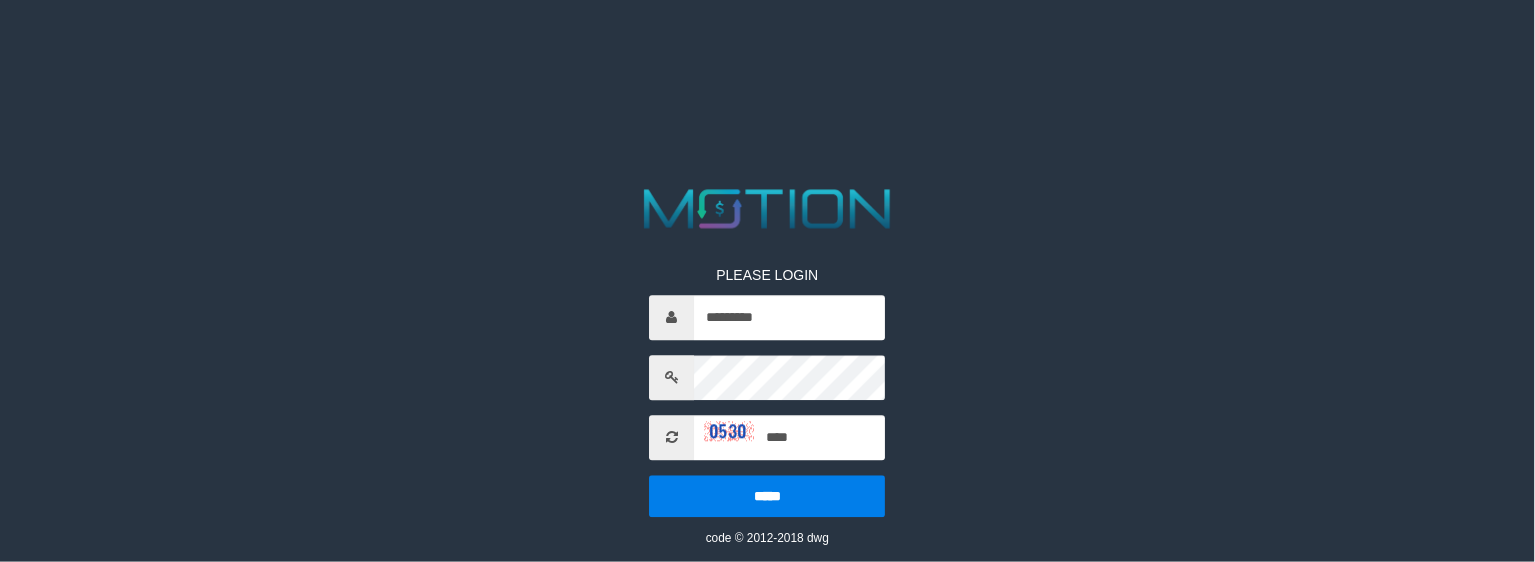 type on "****" 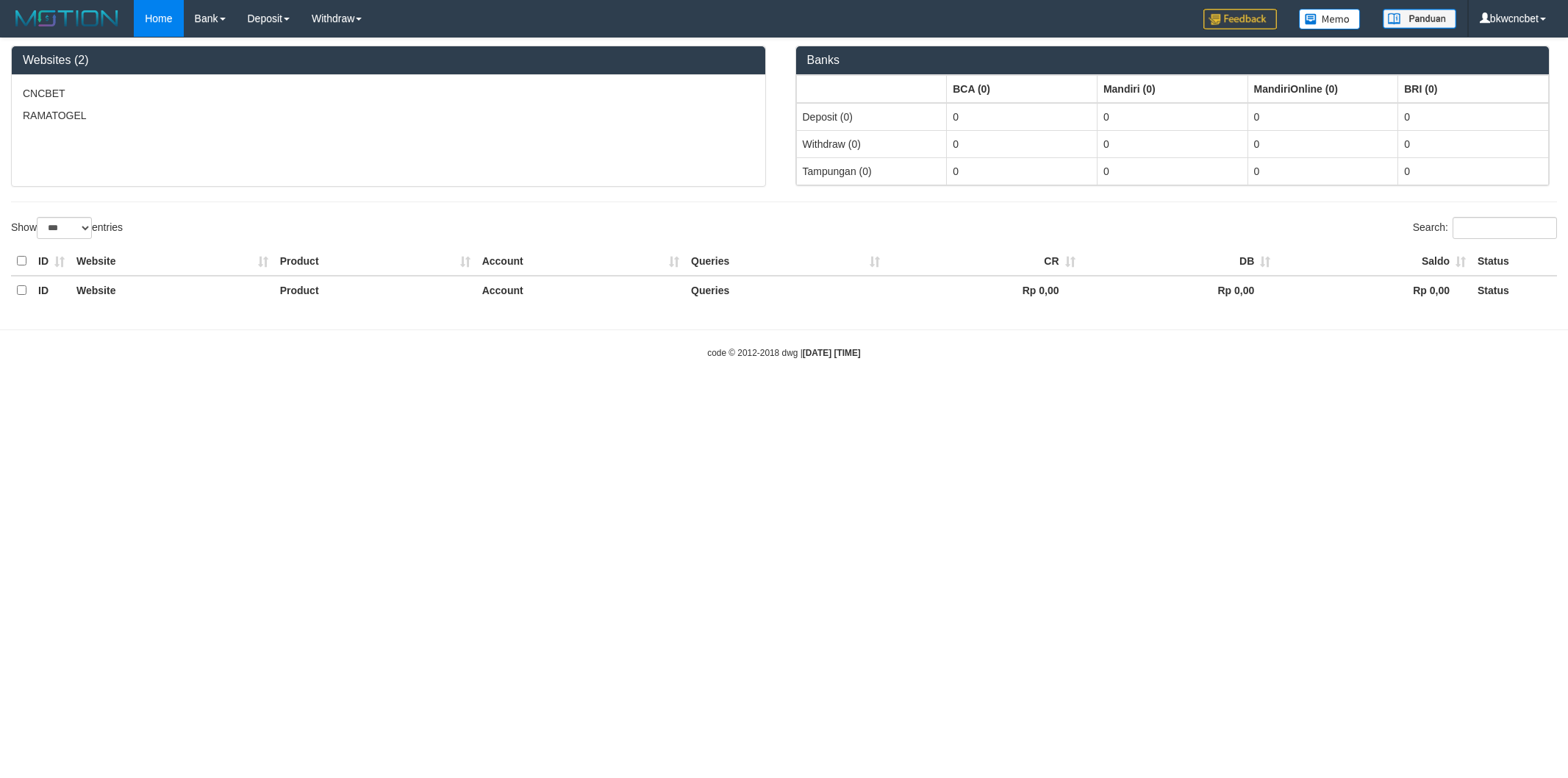 select on "***" 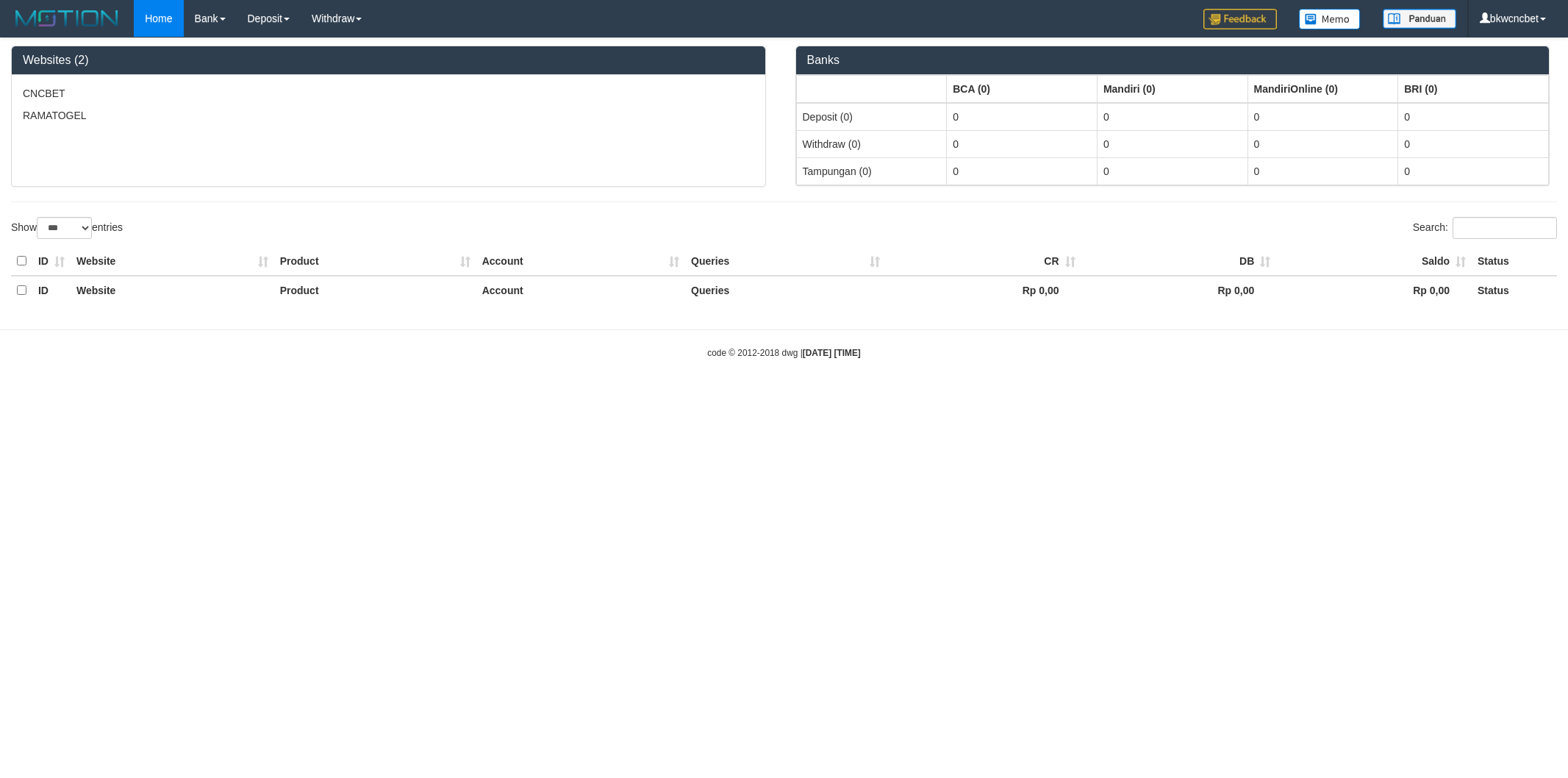 scroll, scrollTop: 0, scrollLeft: 0, axis: both 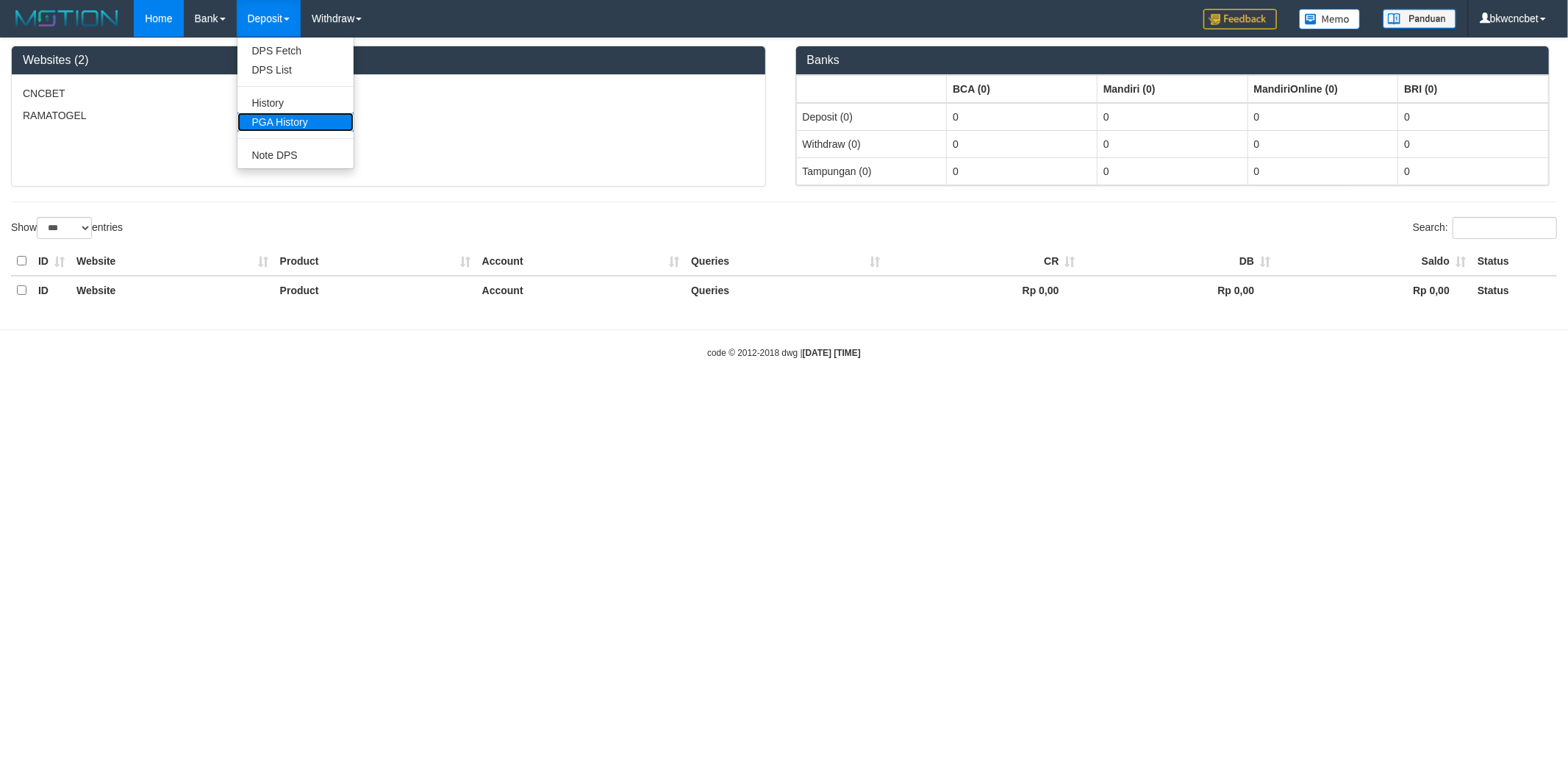 click on "PGA History" at bounding box center [296, 122] 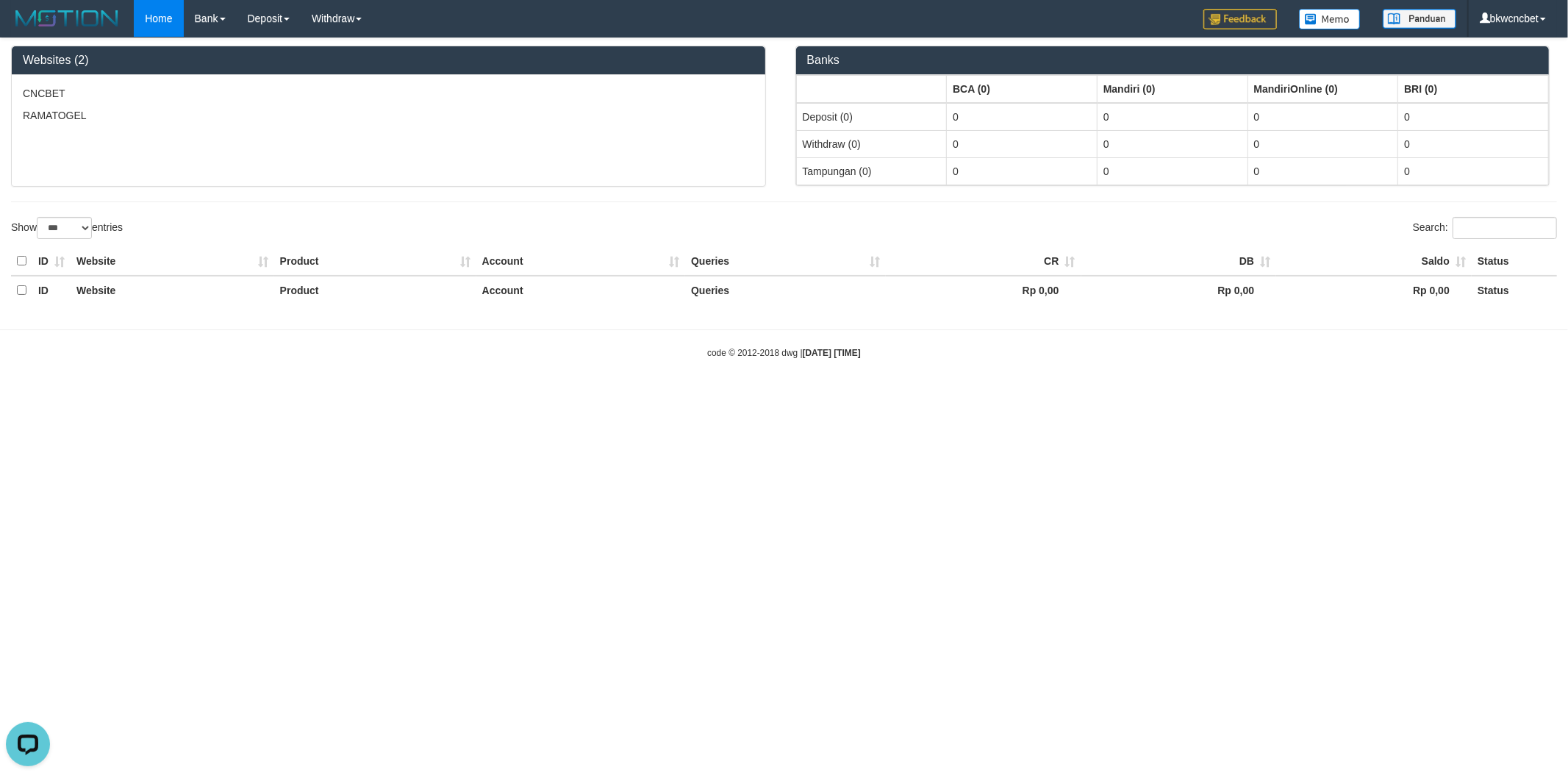 scroll, scrollTop: 0, scrollLeft: 0, axis: both 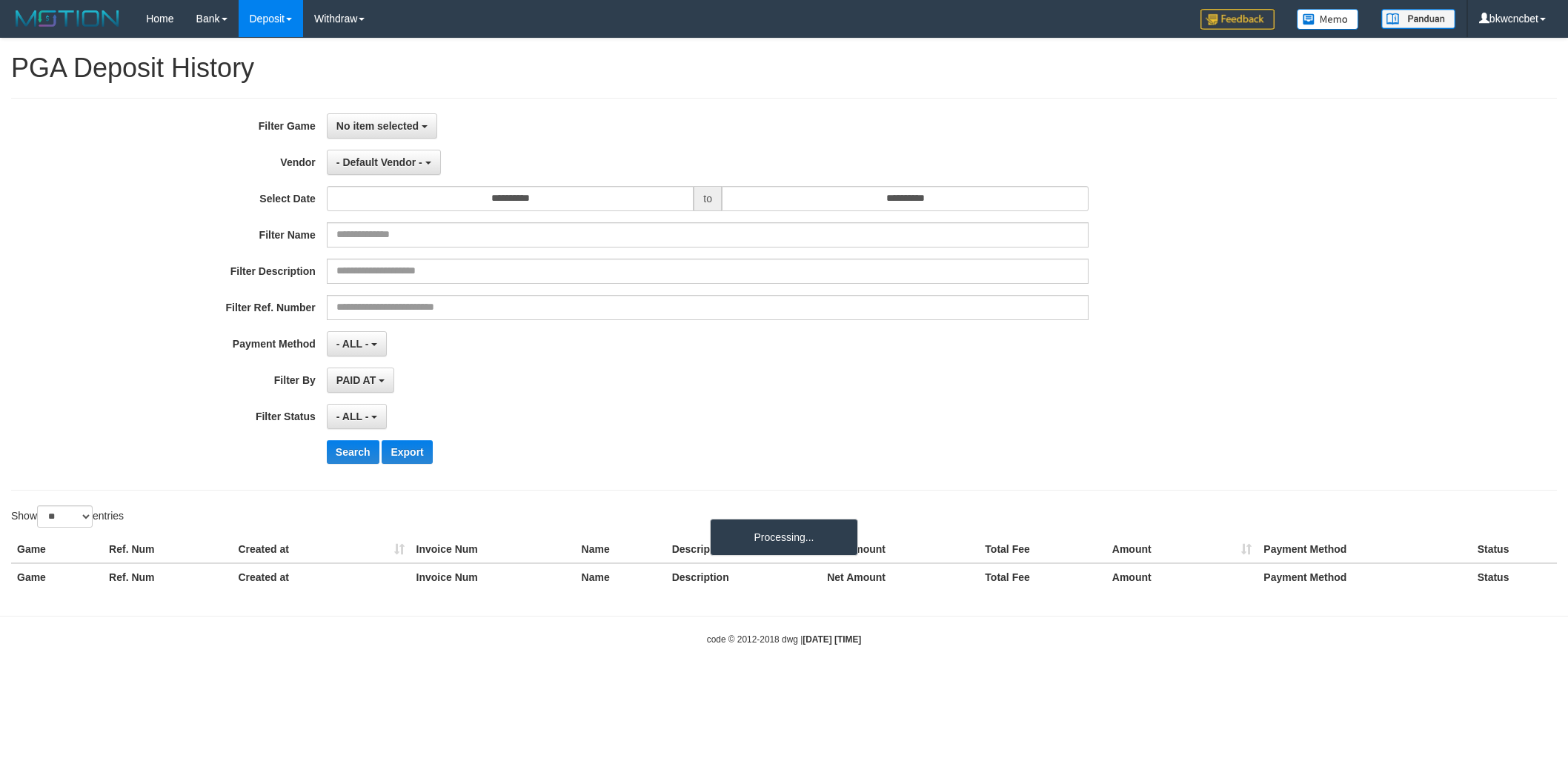select 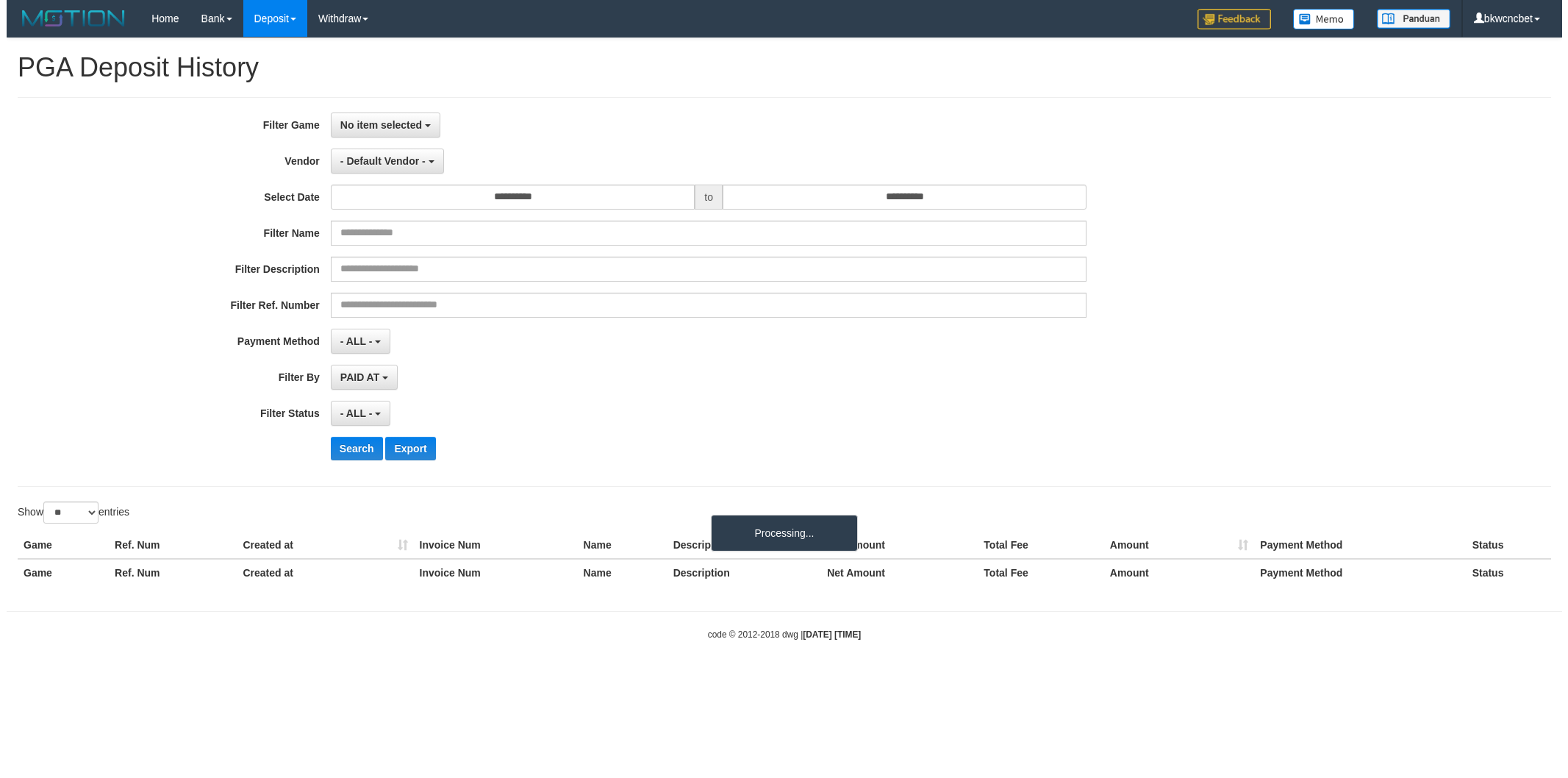 scroll, scrollTop: 0, scrollLeft: 0, axis: both 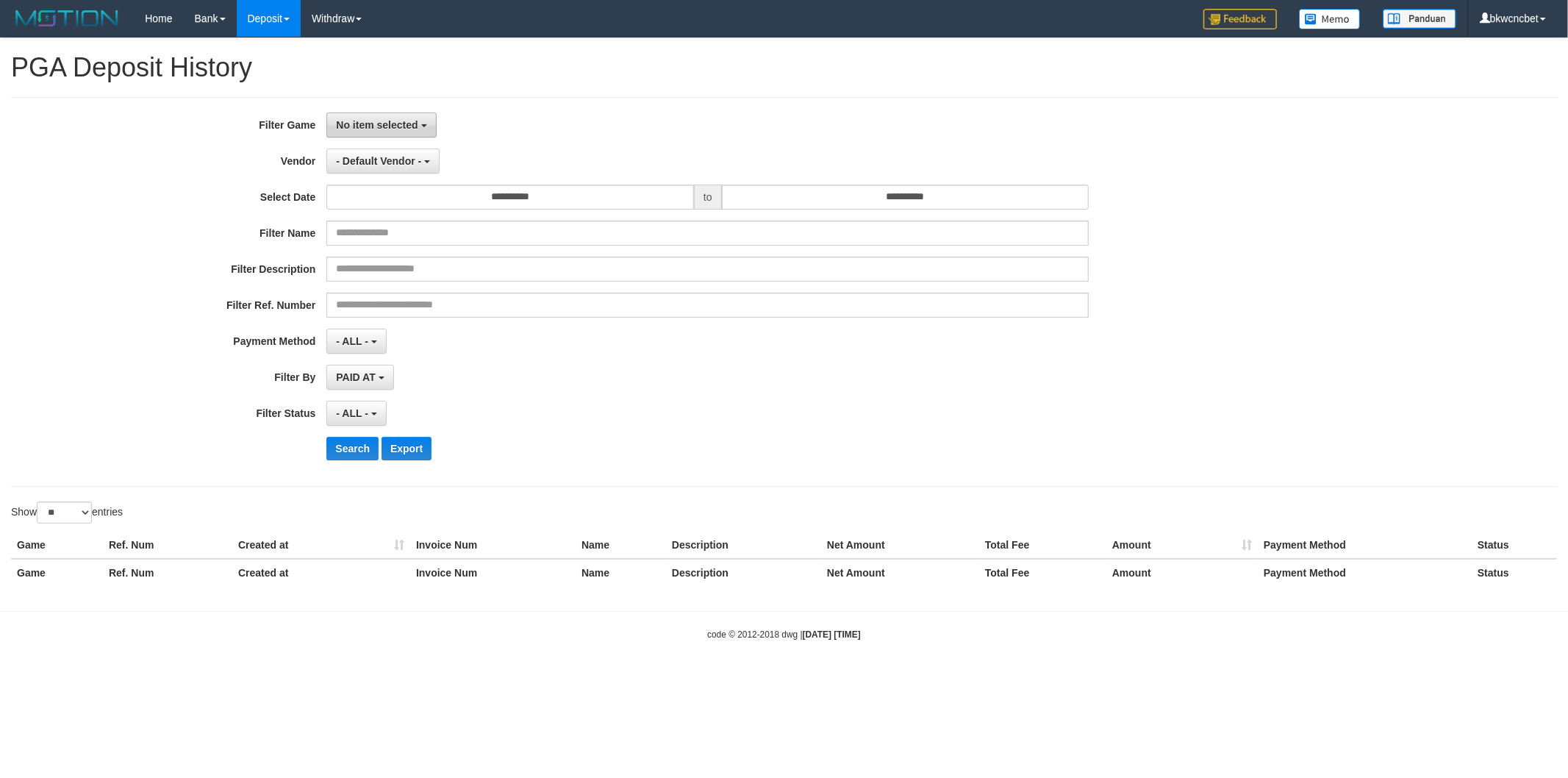 click on "No item selected" at bounding box center (381, 125) 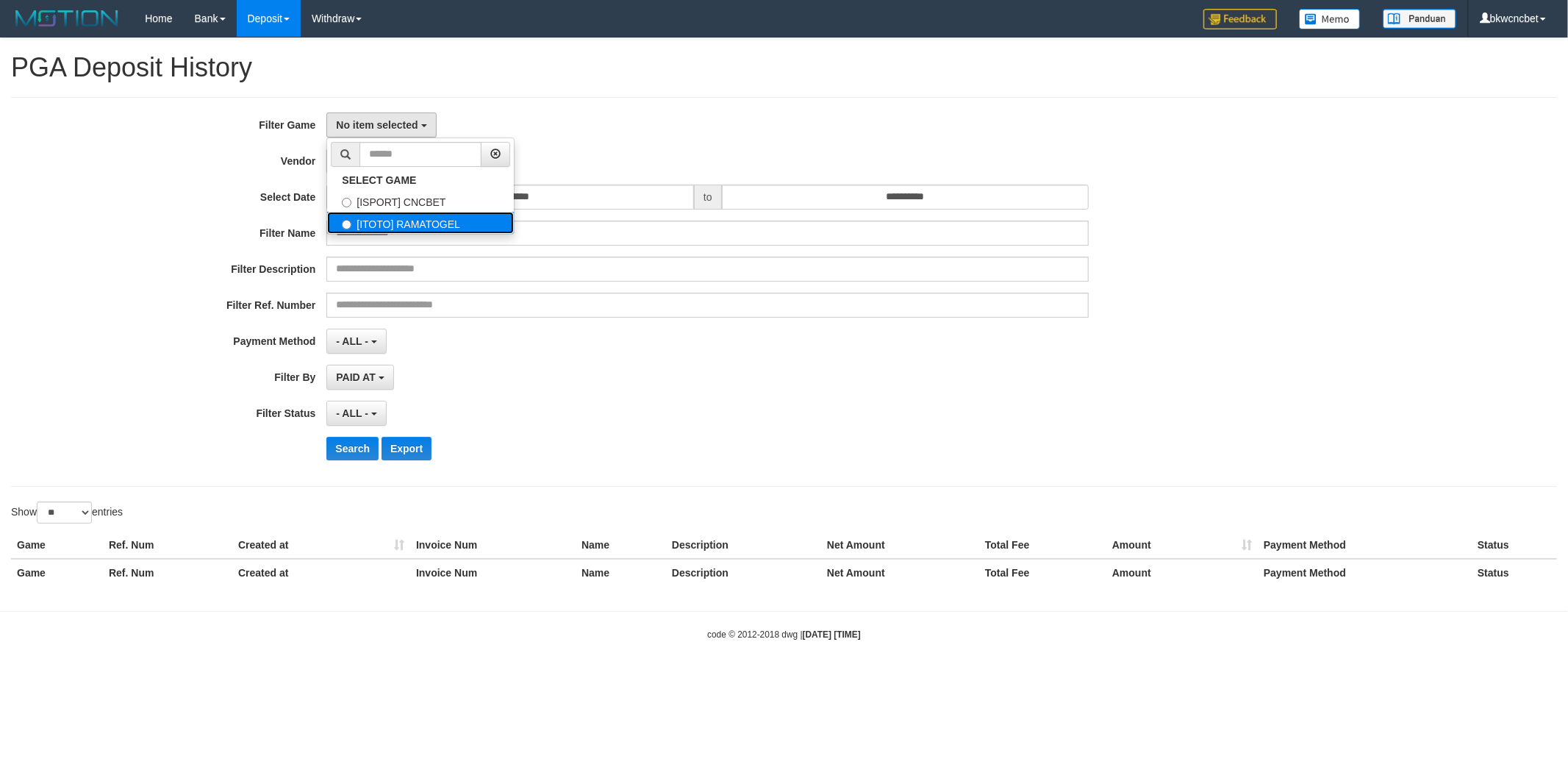 click on "[ITOTO] RAMATOGEL" at bounding box center [420, 223] 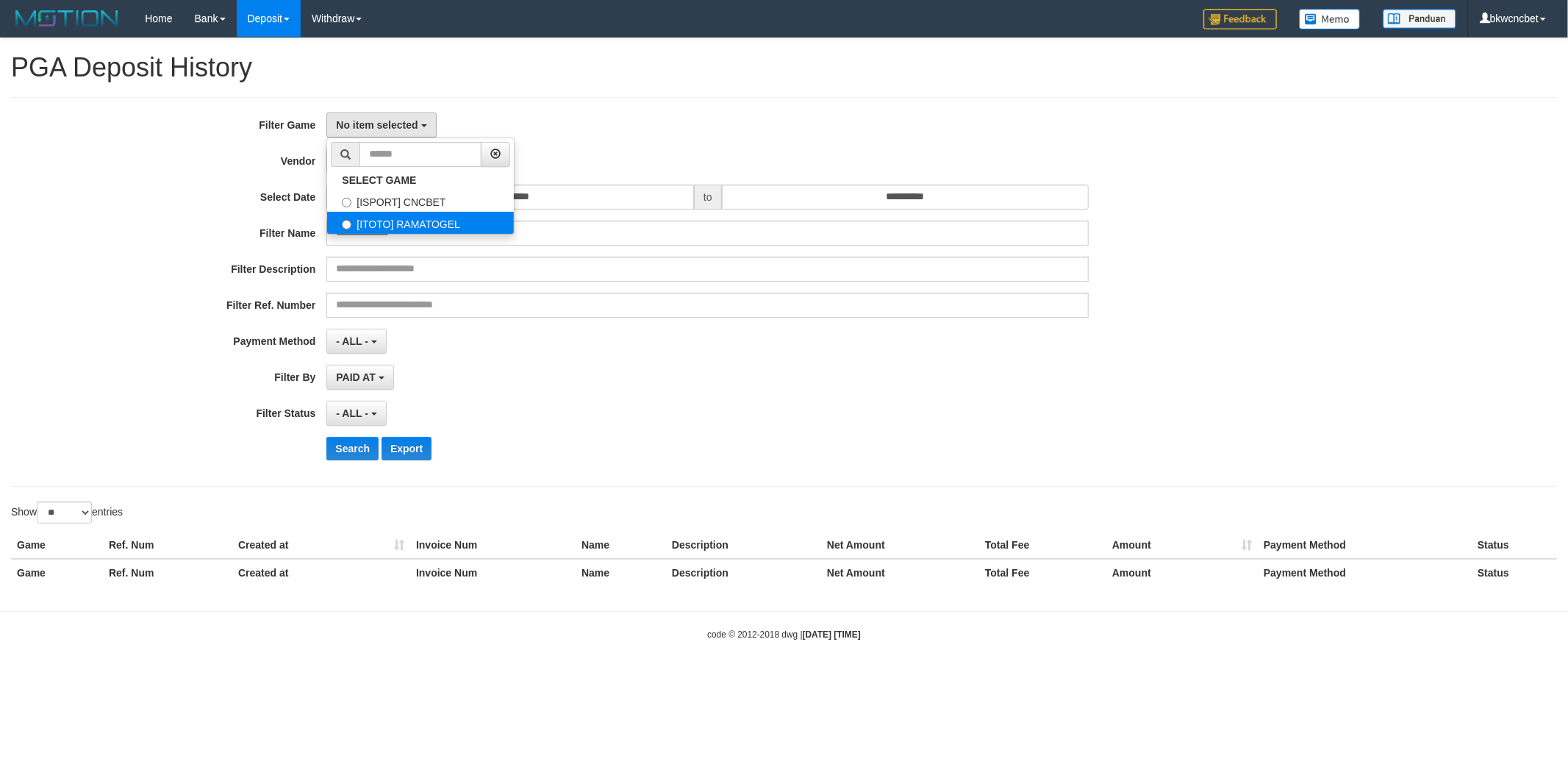 select on "****" 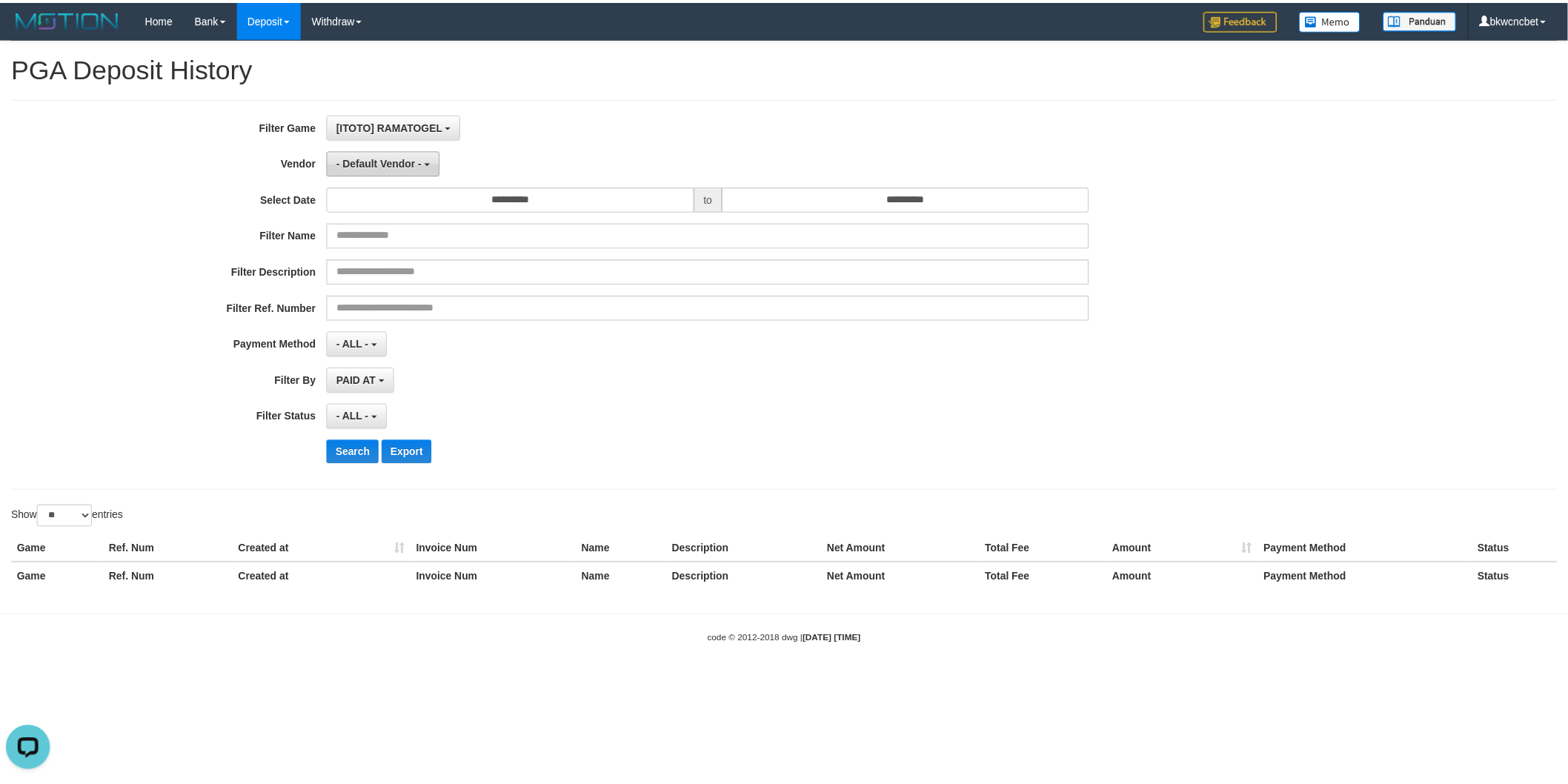scroll, scrollTop: 0, scrollLeft: 0, axis: both 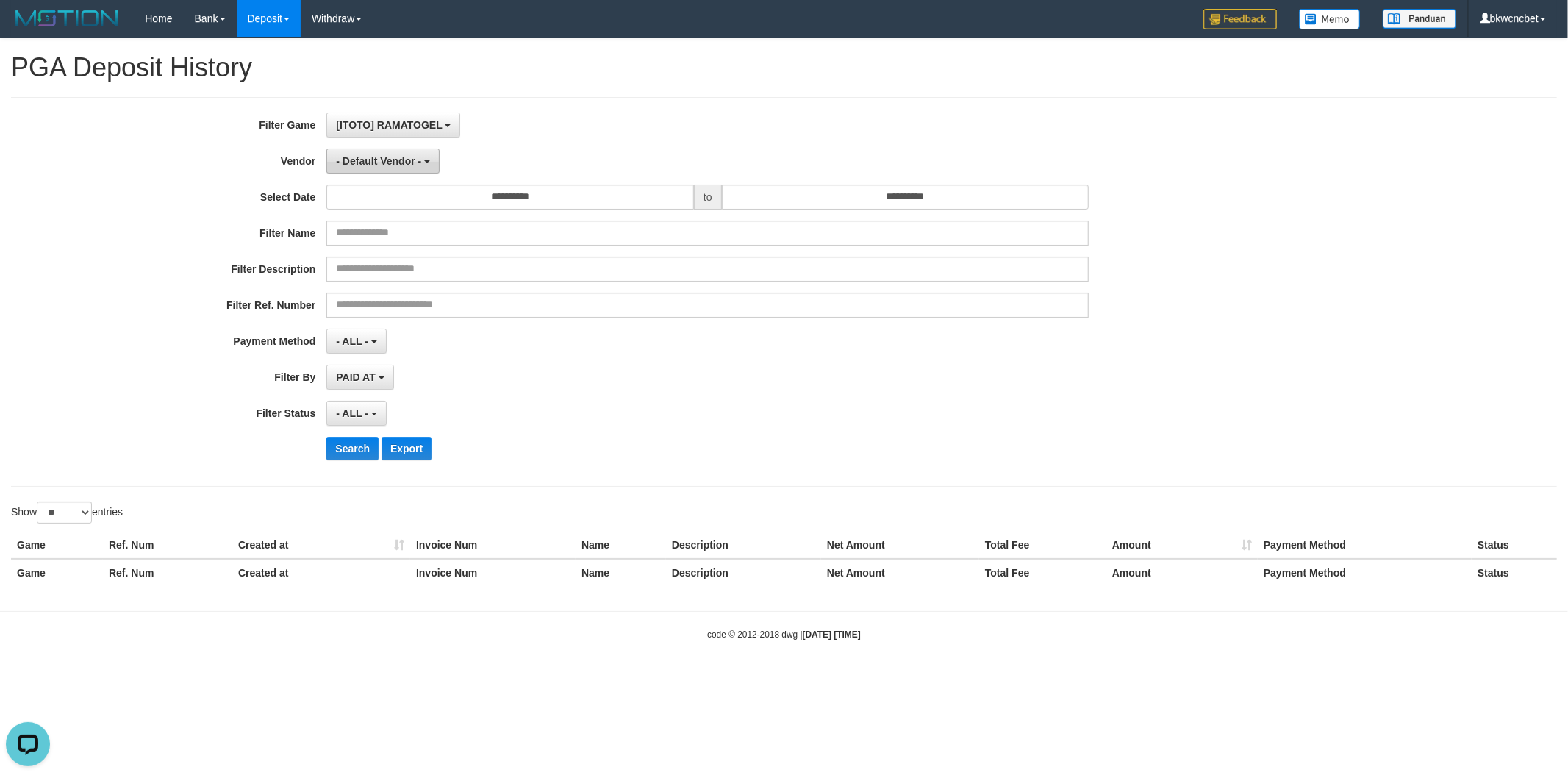 click on "- Default Vendor -" at bounding box center [383, 161] 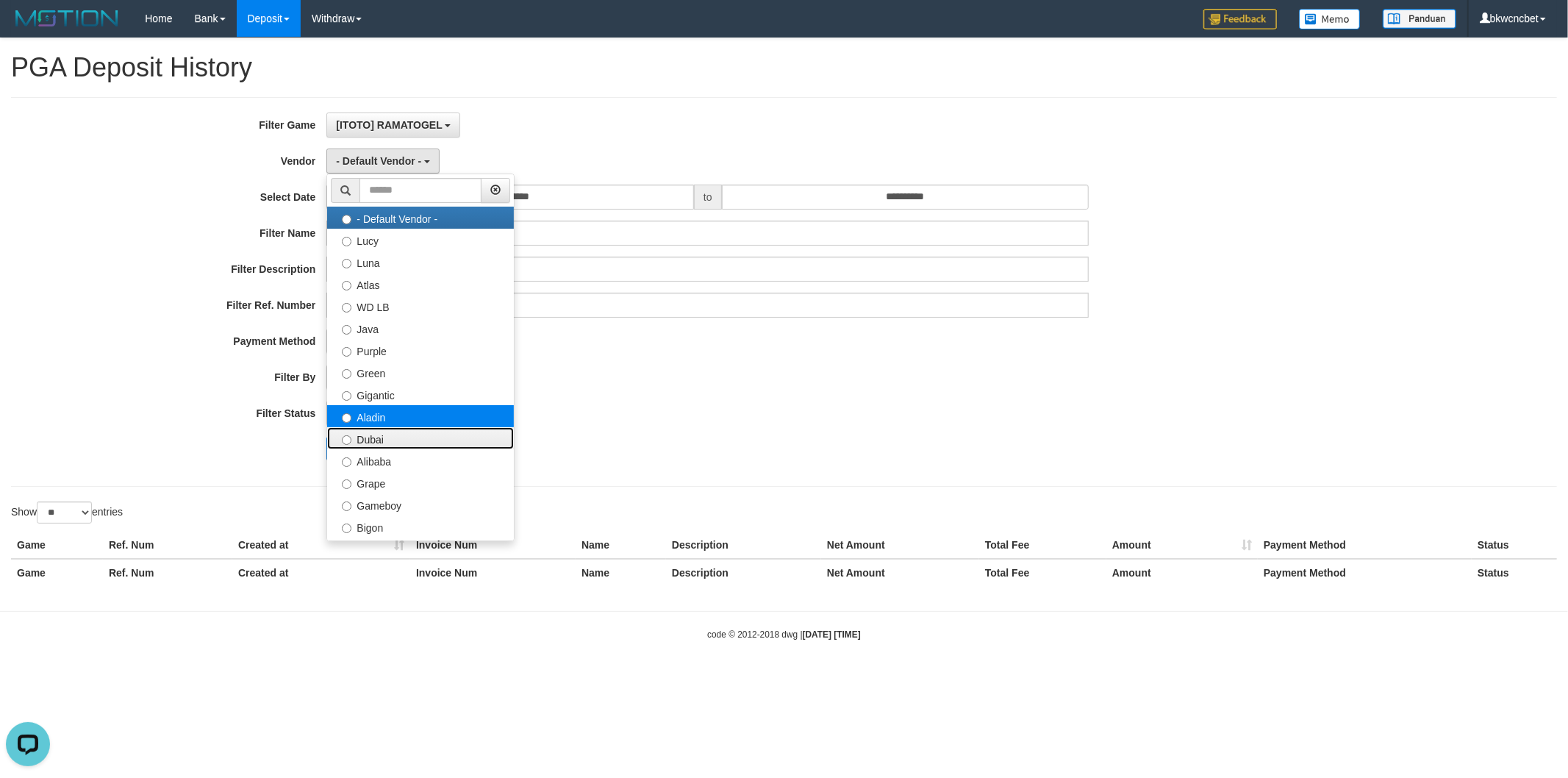 click on "- Default Vendor -  Lucy  Luna  Atlas  WD LB  Java  Purple  Green  Gigantic  Aladin  Dubai  Alibaba  Grape  Gameboy  Bigon  Allstar  Xtr  Gama  IBX11  Borde  Indahjualpulsa  Lemavo  Gogogoy  Itudo  Yuwanatopup  Sidikgame  Voucher100  Awalpulsa  Lambda  Combo  IBX3 NUANSATOPUP  IBX3 Pusatjualpulsa  IBX3 Itemgame  IBX3 SILAKSA  IBX3 Makmurvoucher  IBX3 MAKMURTOPUP  IBX3 Pilihvoucher" at bounding box center [420, 357] 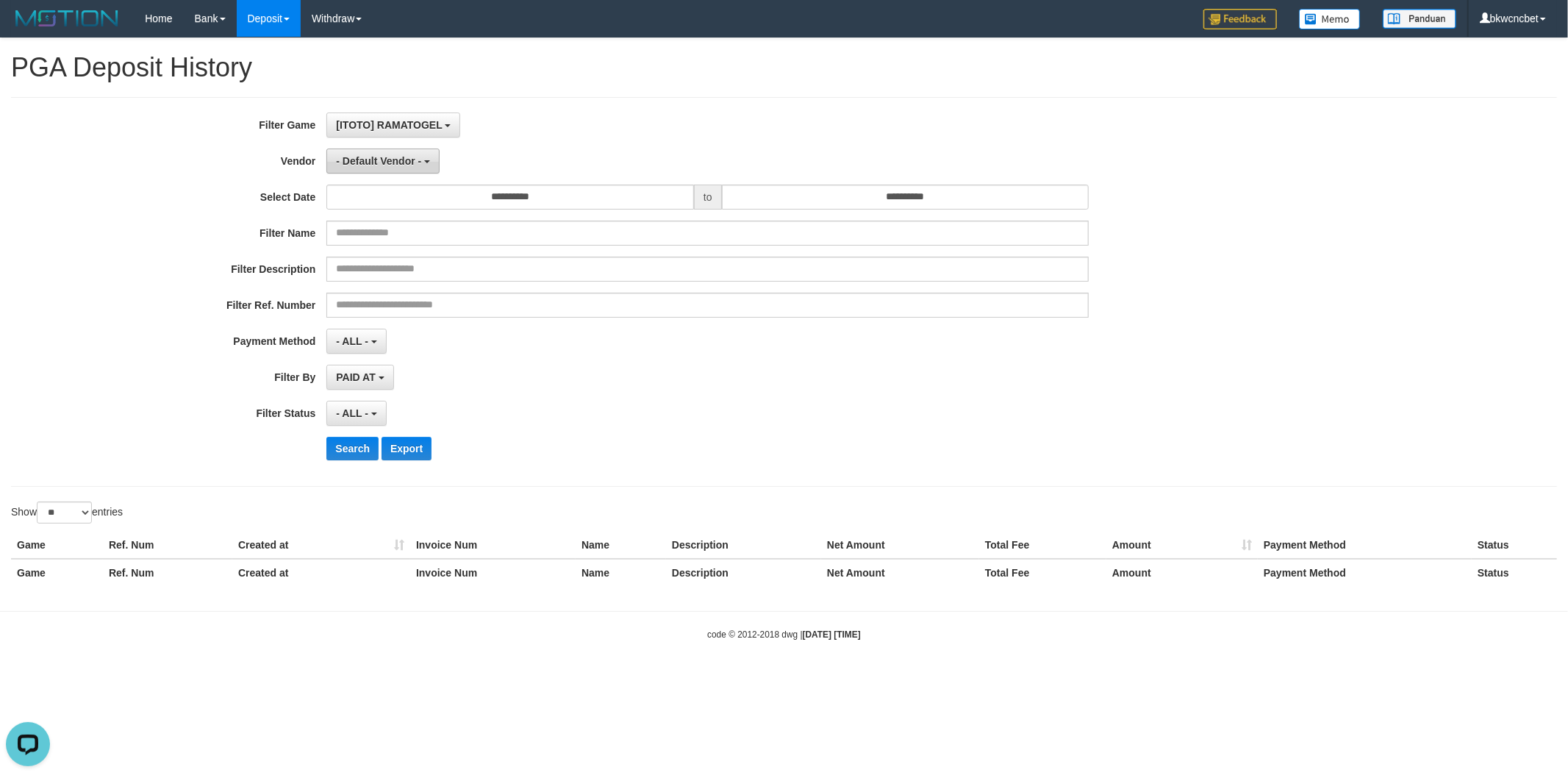 click on "- Default Vendor -" at bounding box center (383, 161) 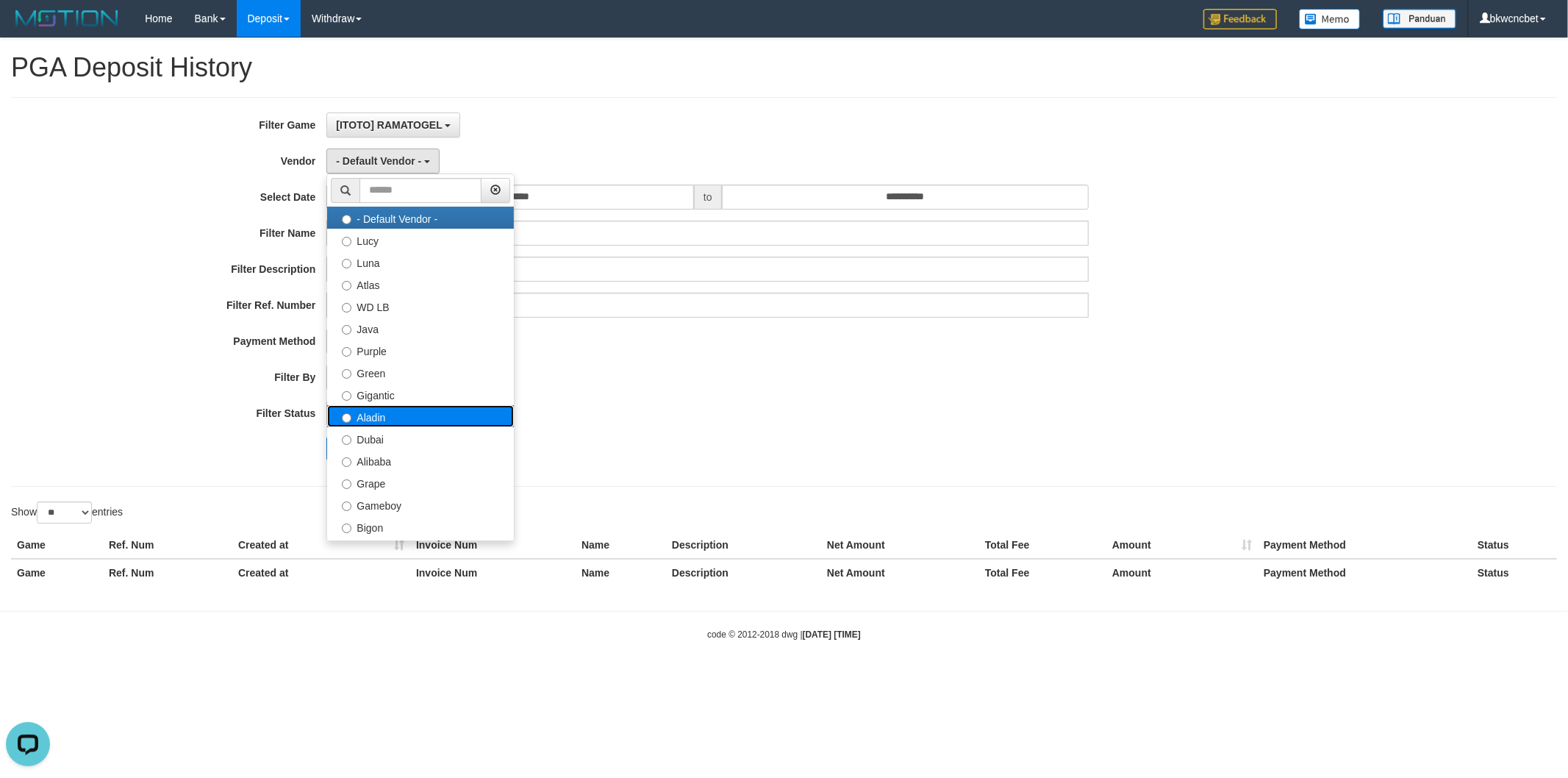 click on "Aladin" at bounding box center [420, 416] 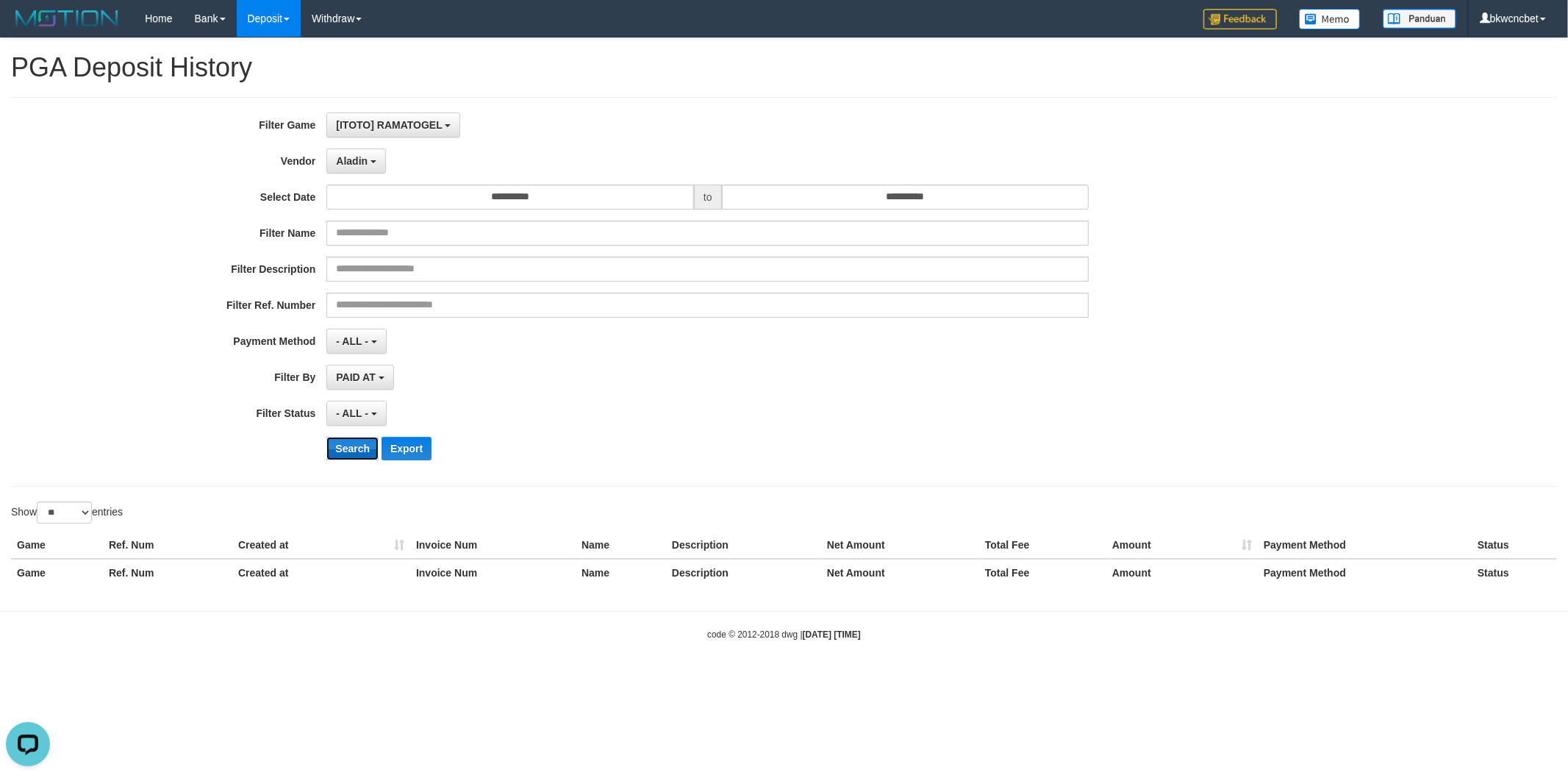 click on "Search" at bounding box center (352, 449) 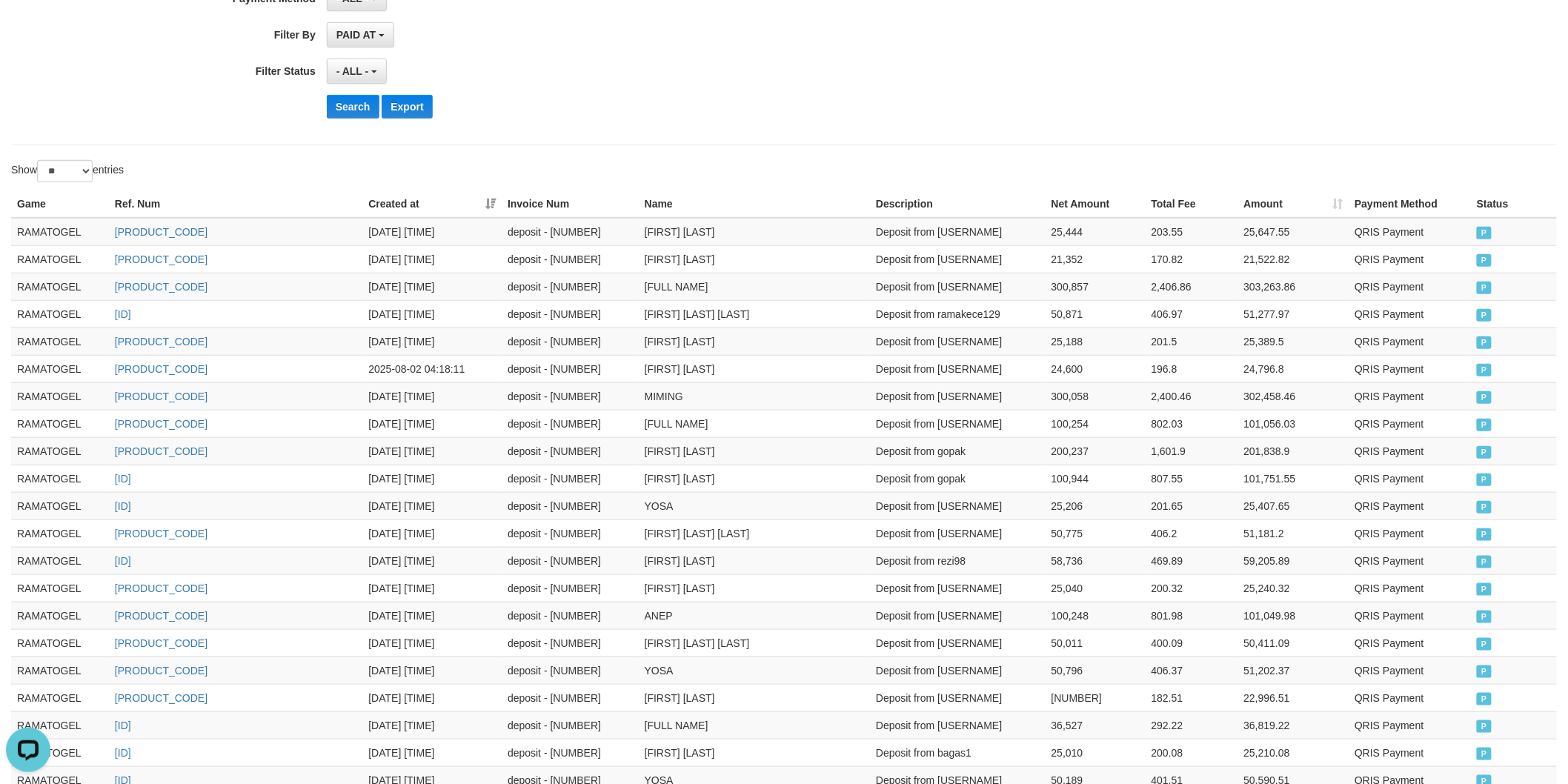scroll, scrollTop: 0, scrollLeft: 0, axis: both 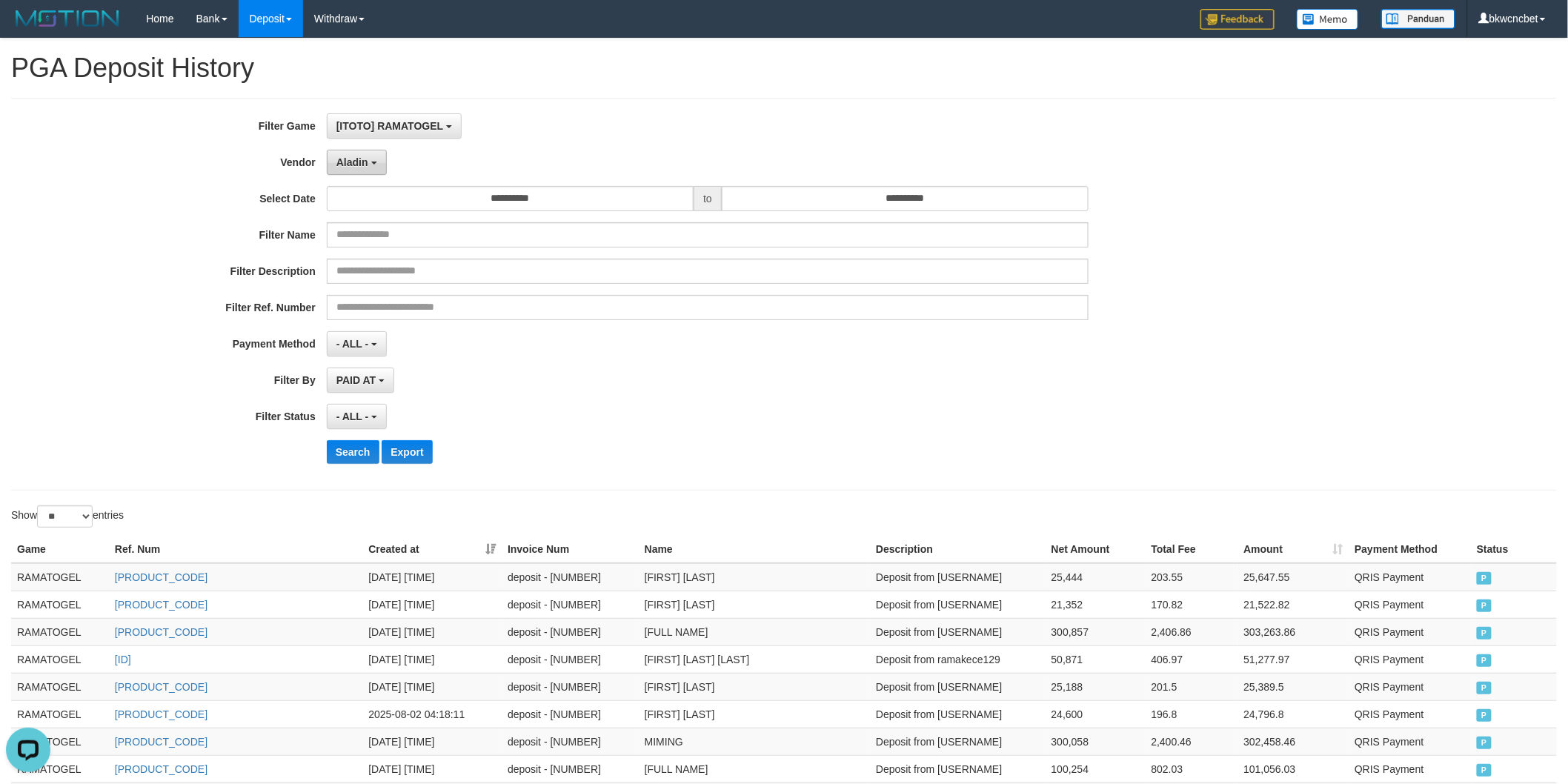 click on "Aladin" at bounding box center (356, 162) 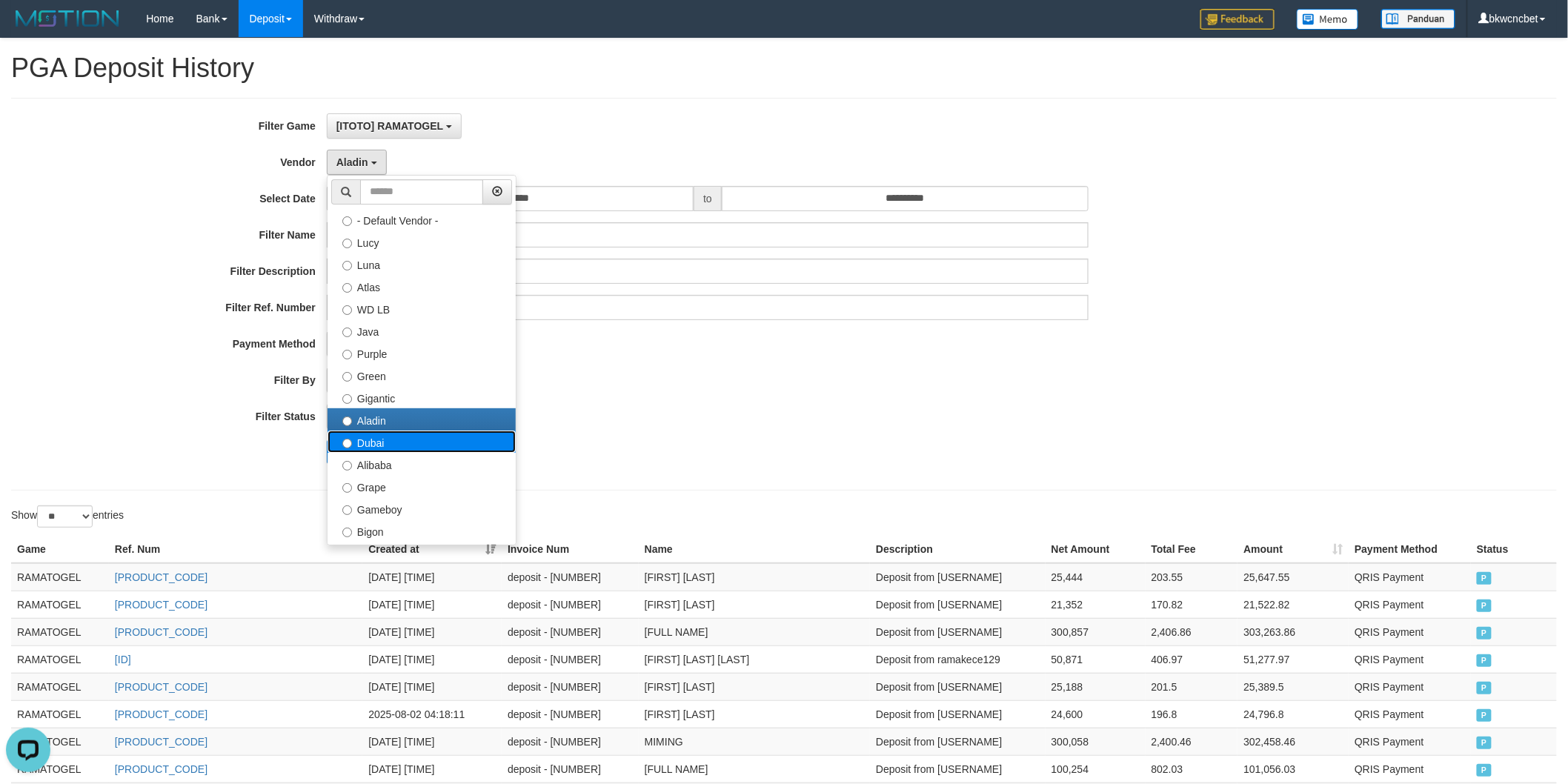 click on "Dubai" at bounding box center [422, 442] 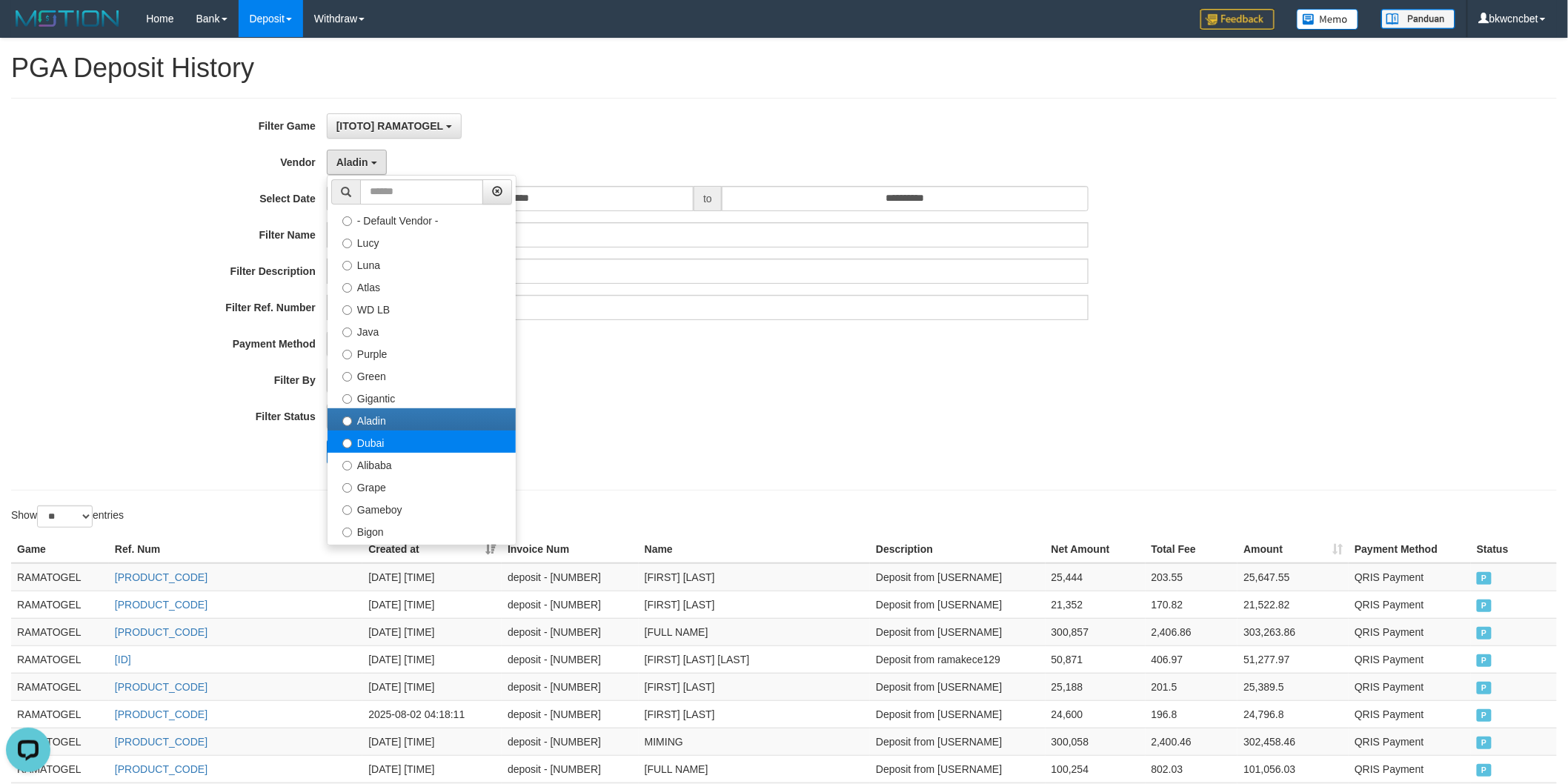select on "**********" 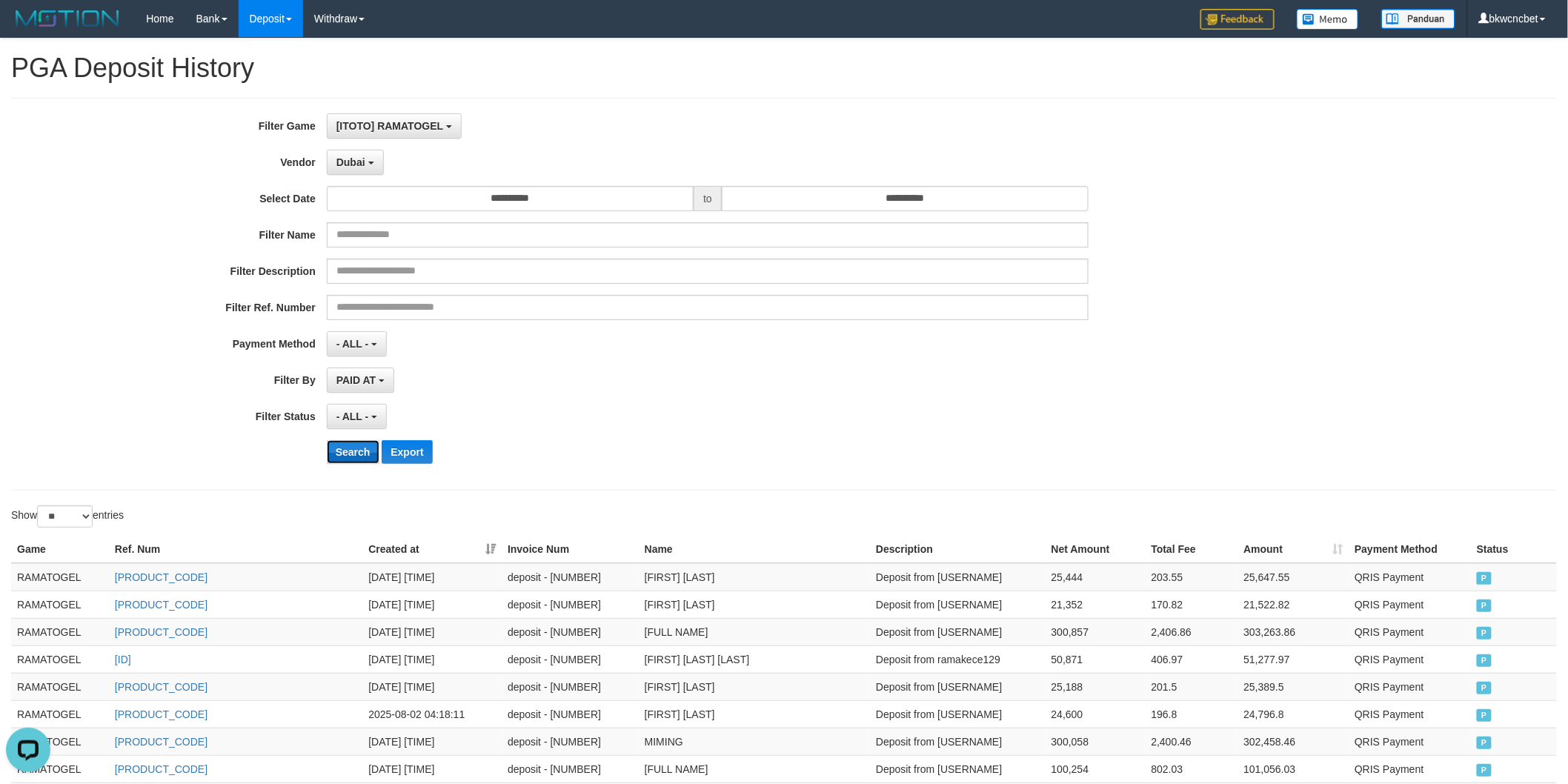click on "Search" at bounding box center [353, 452] 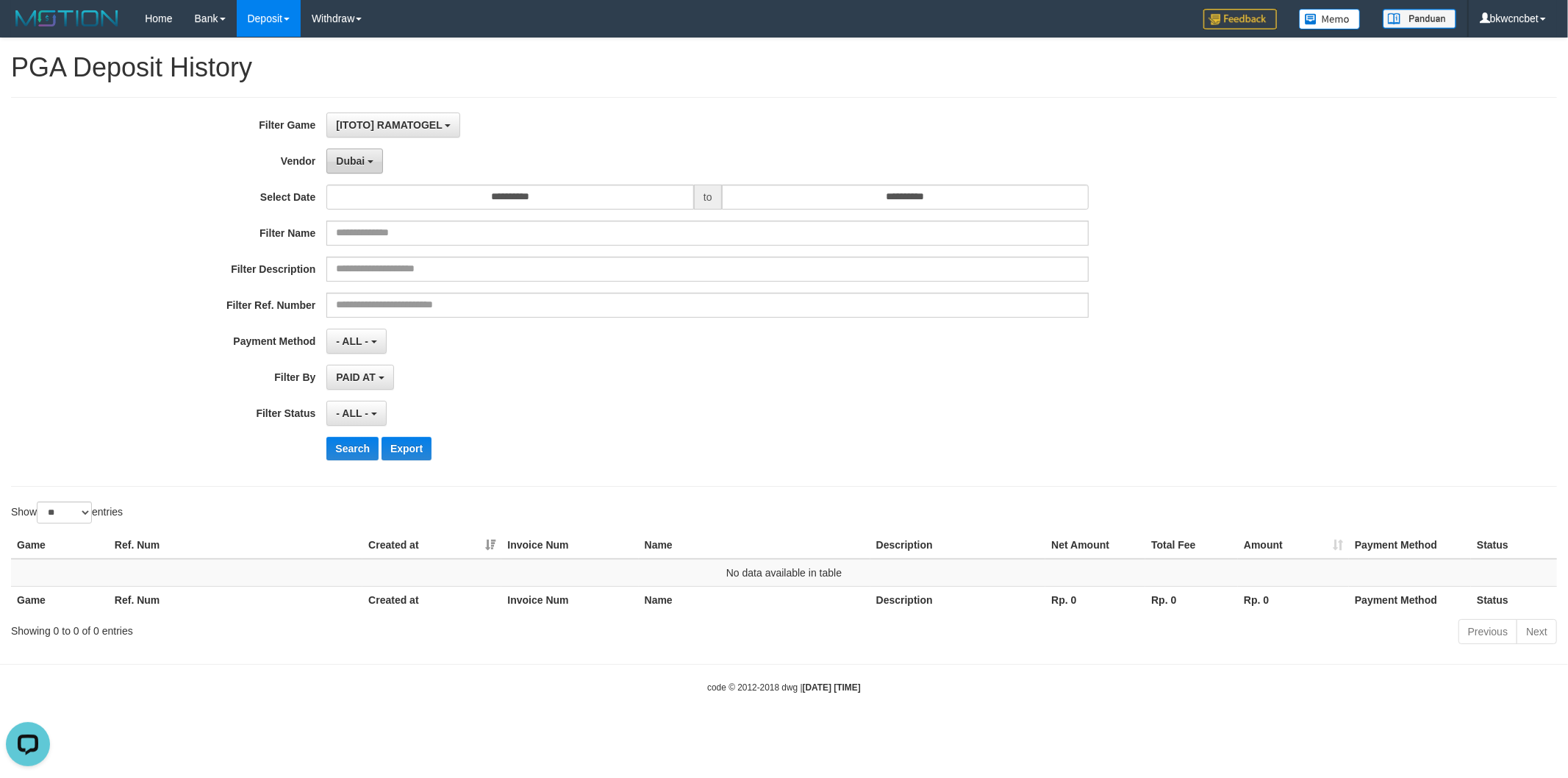 click on "Dubai" at bounding box center [350, 161] 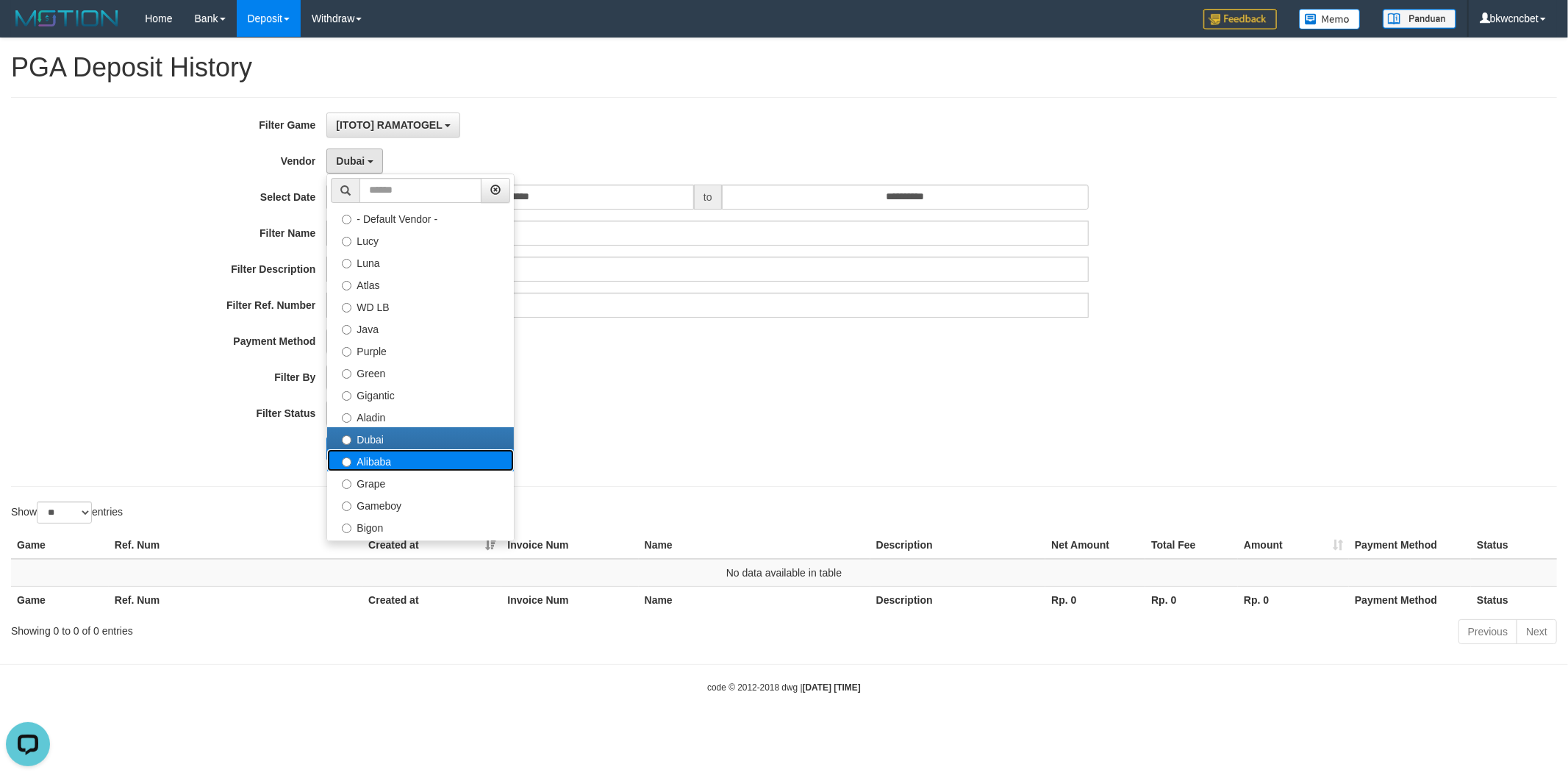 click on "Alibaba" at bounding box center (420, 460) 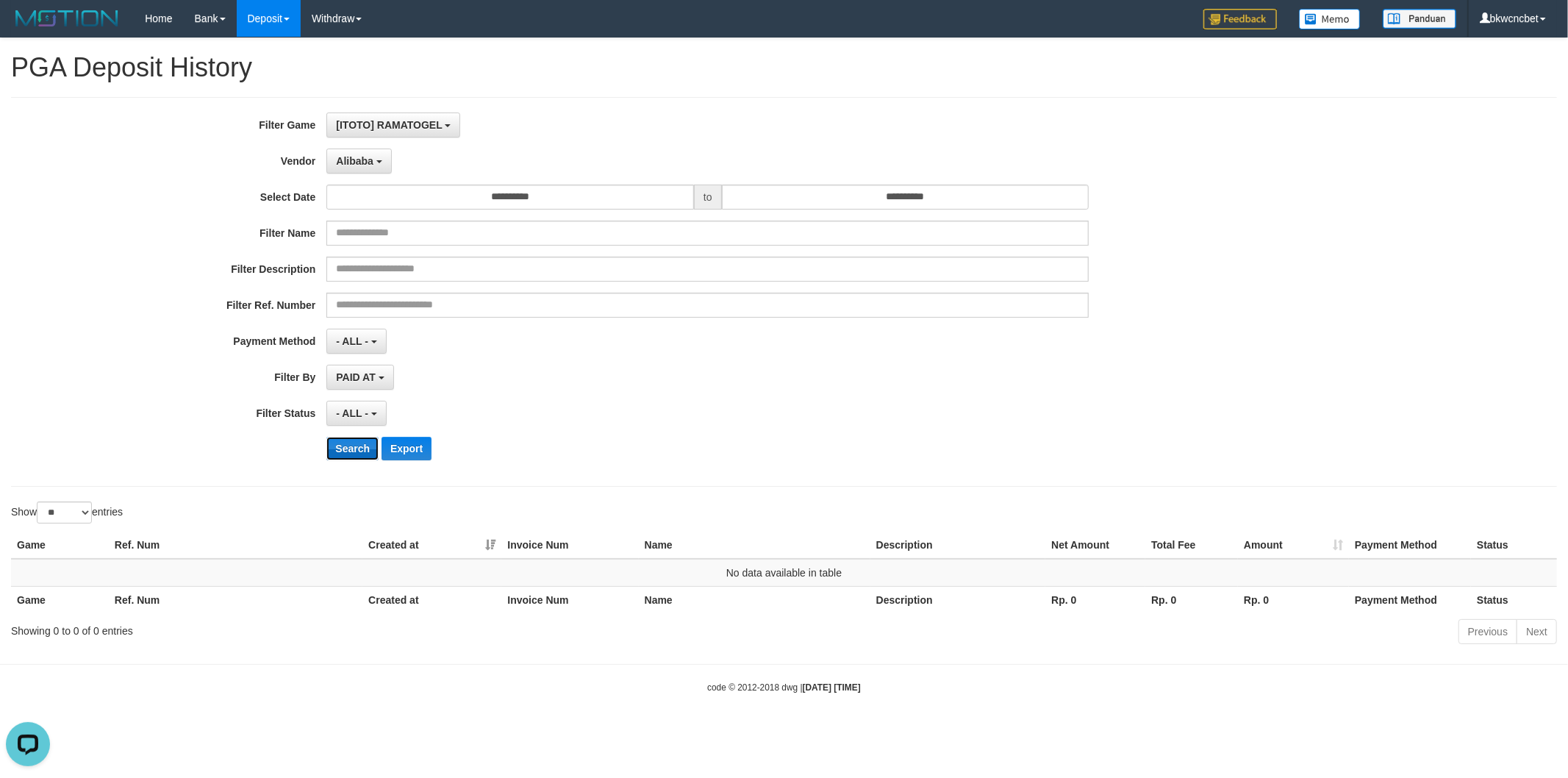 click on "Search" at bounding box center (352, 449) 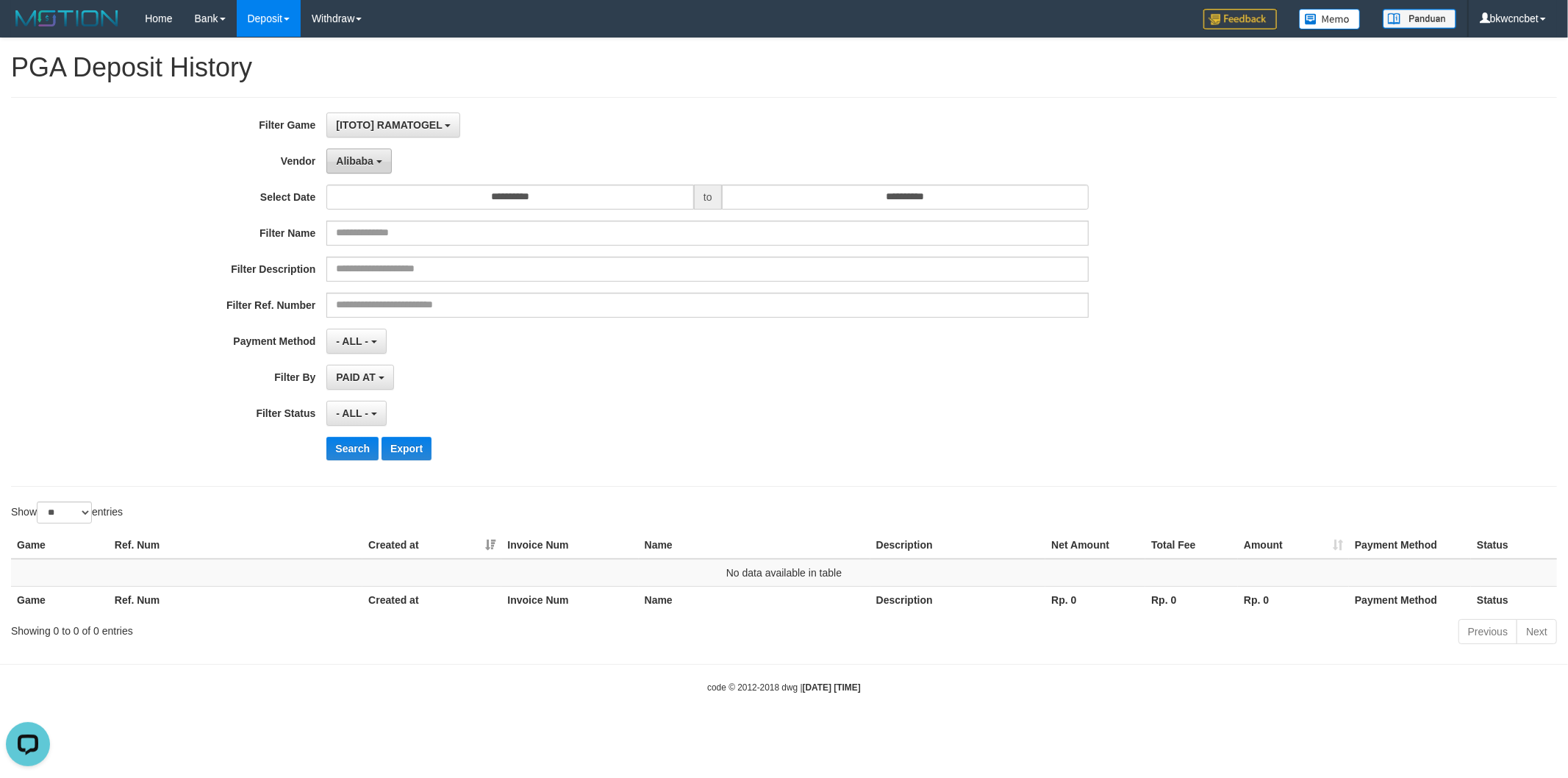 click on "Alibaba" at bounding box center (359, 161) 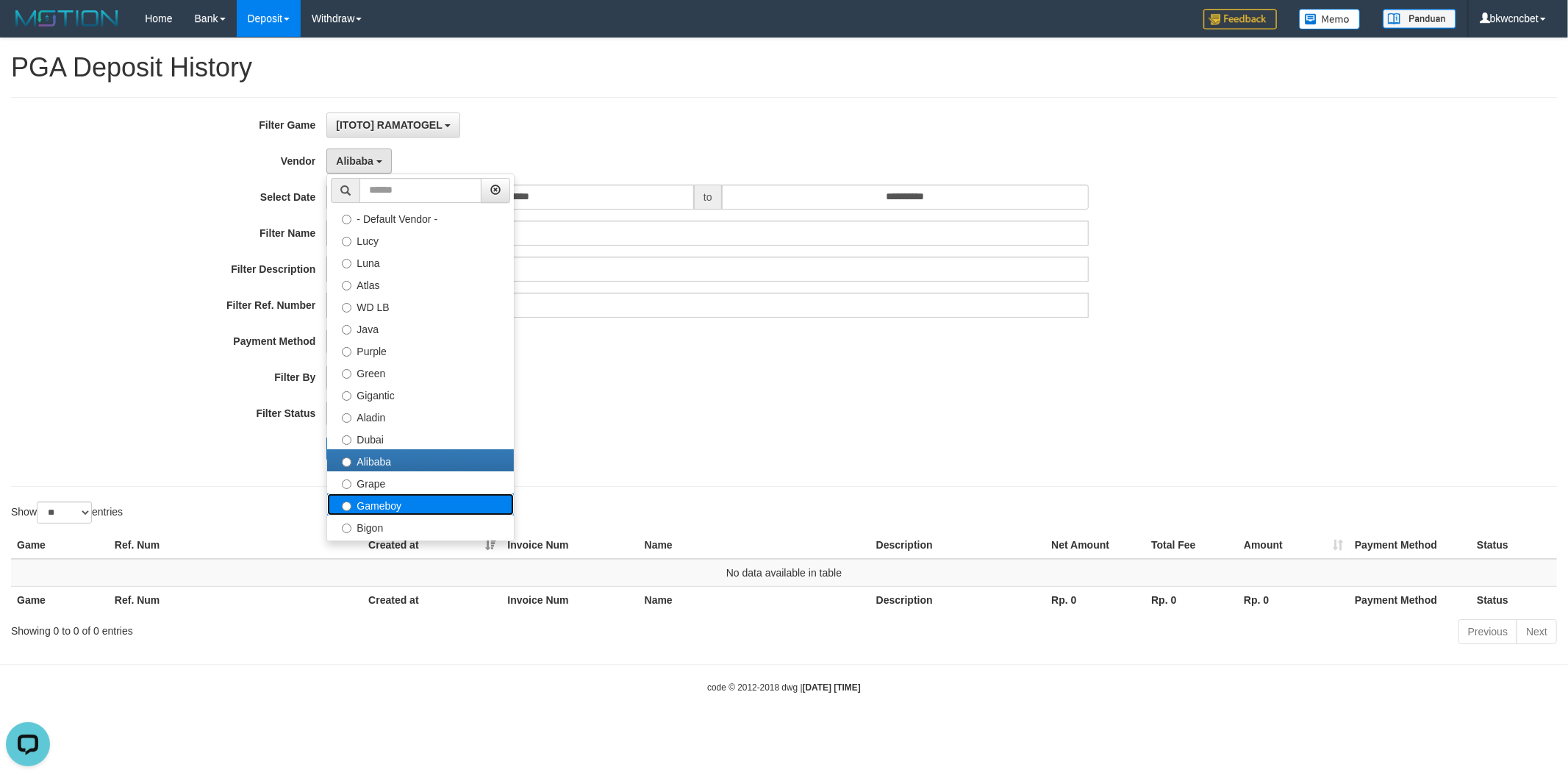 click on "Gameboy" at bounding box center [420, 504] 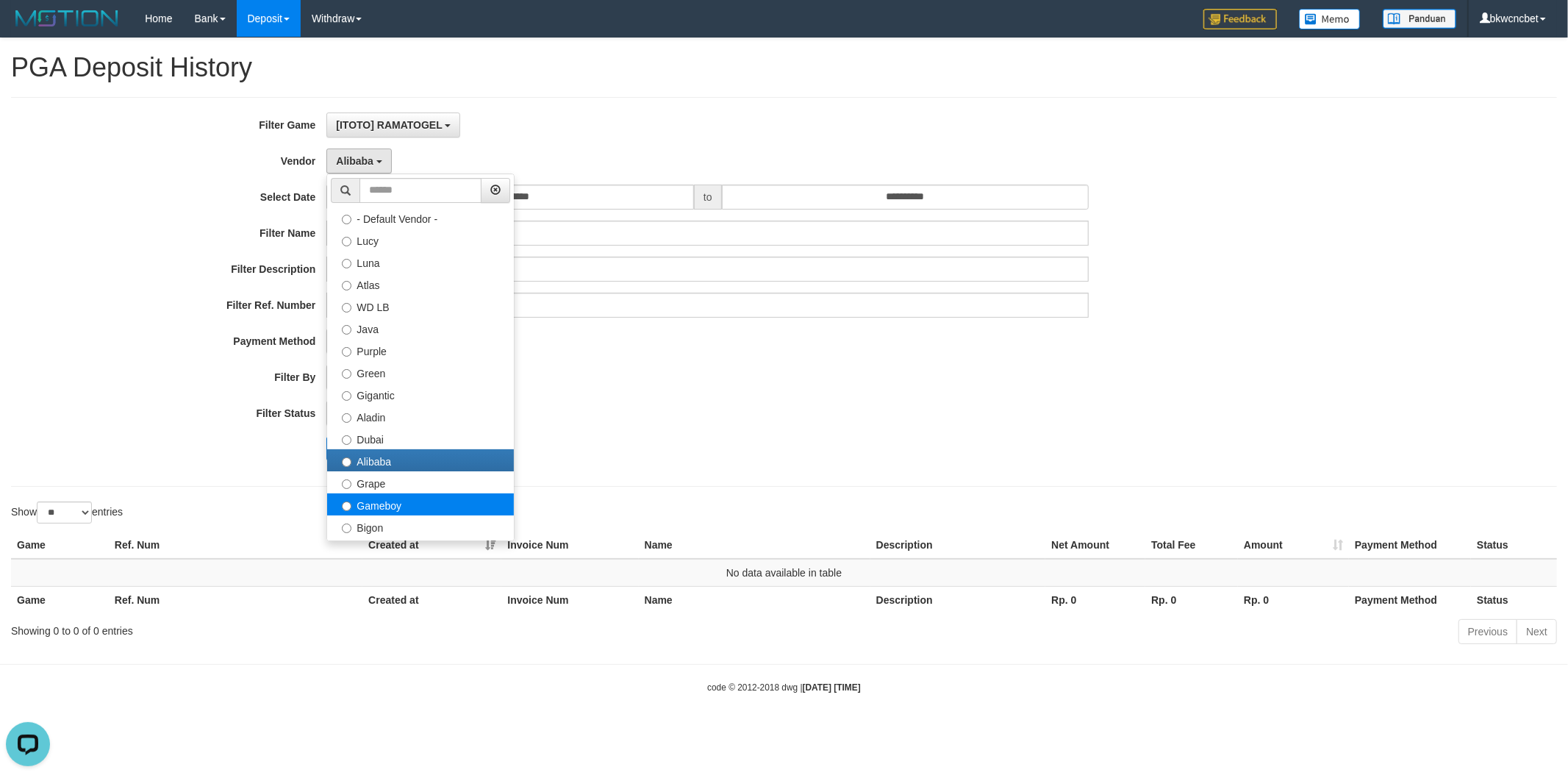 select on "**********" 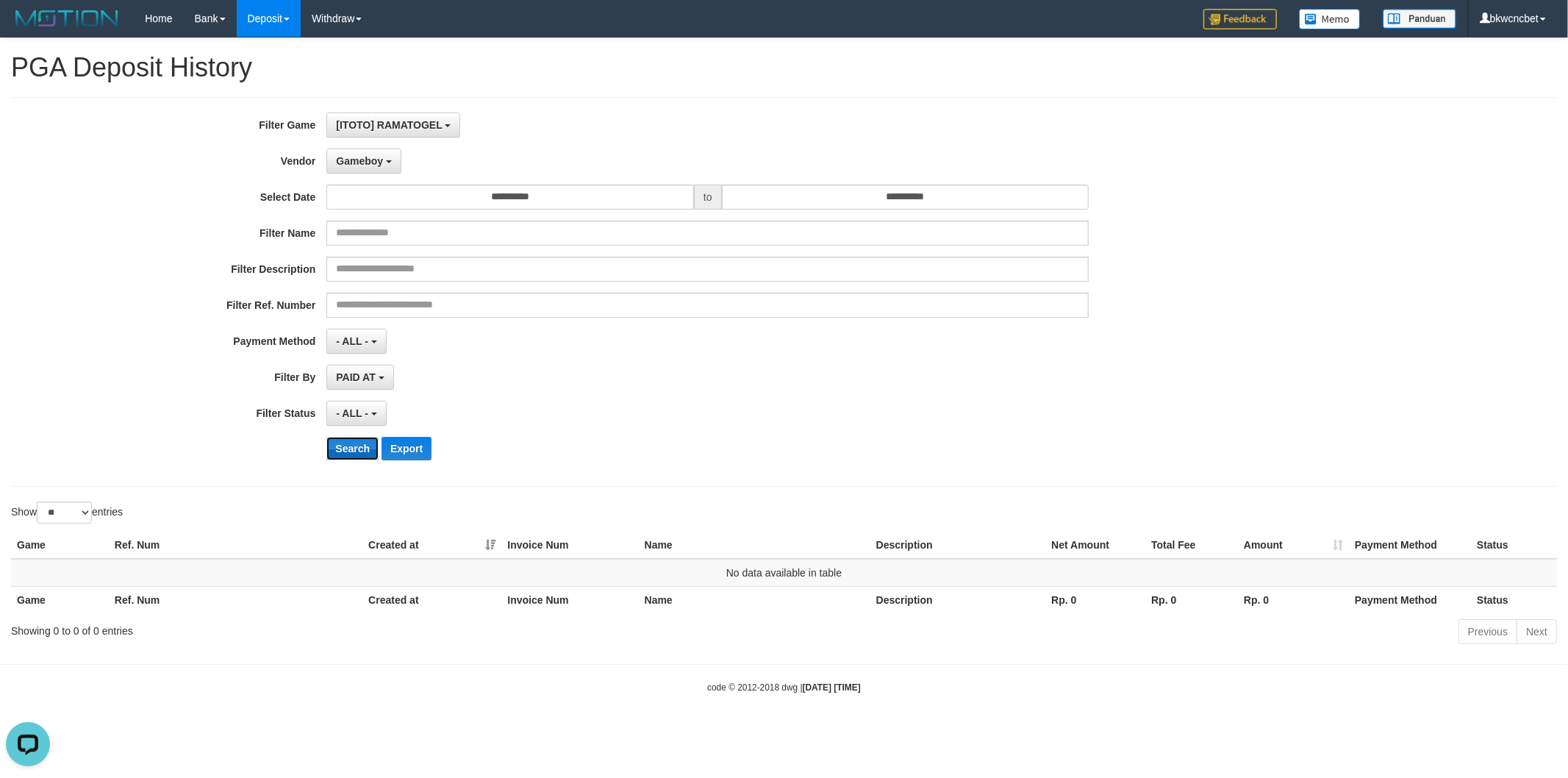 click on "Search" at bounding box center (352, 449) 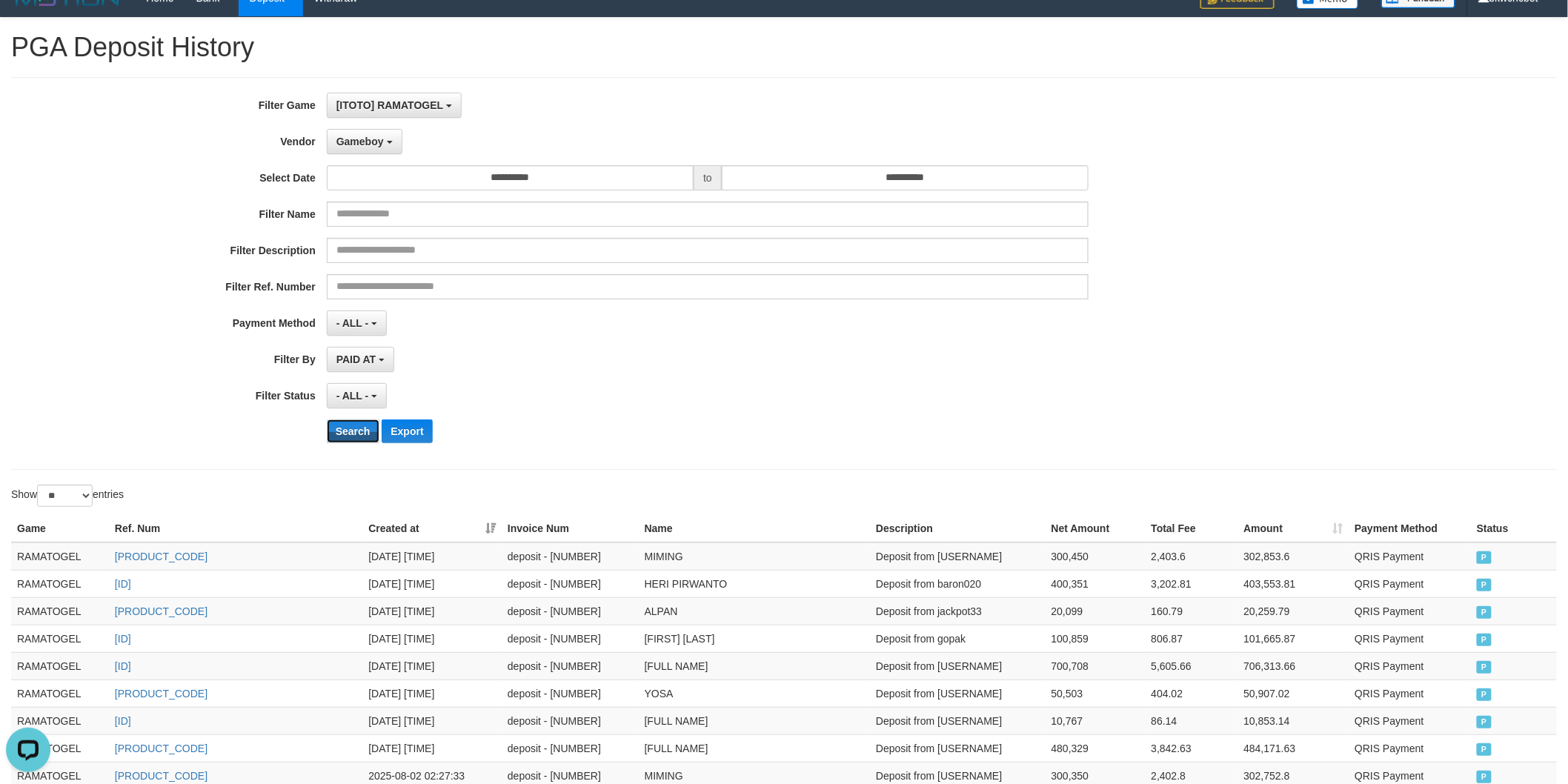 scroll, scrollTop: 0, scrollLeft: 0, axis: both 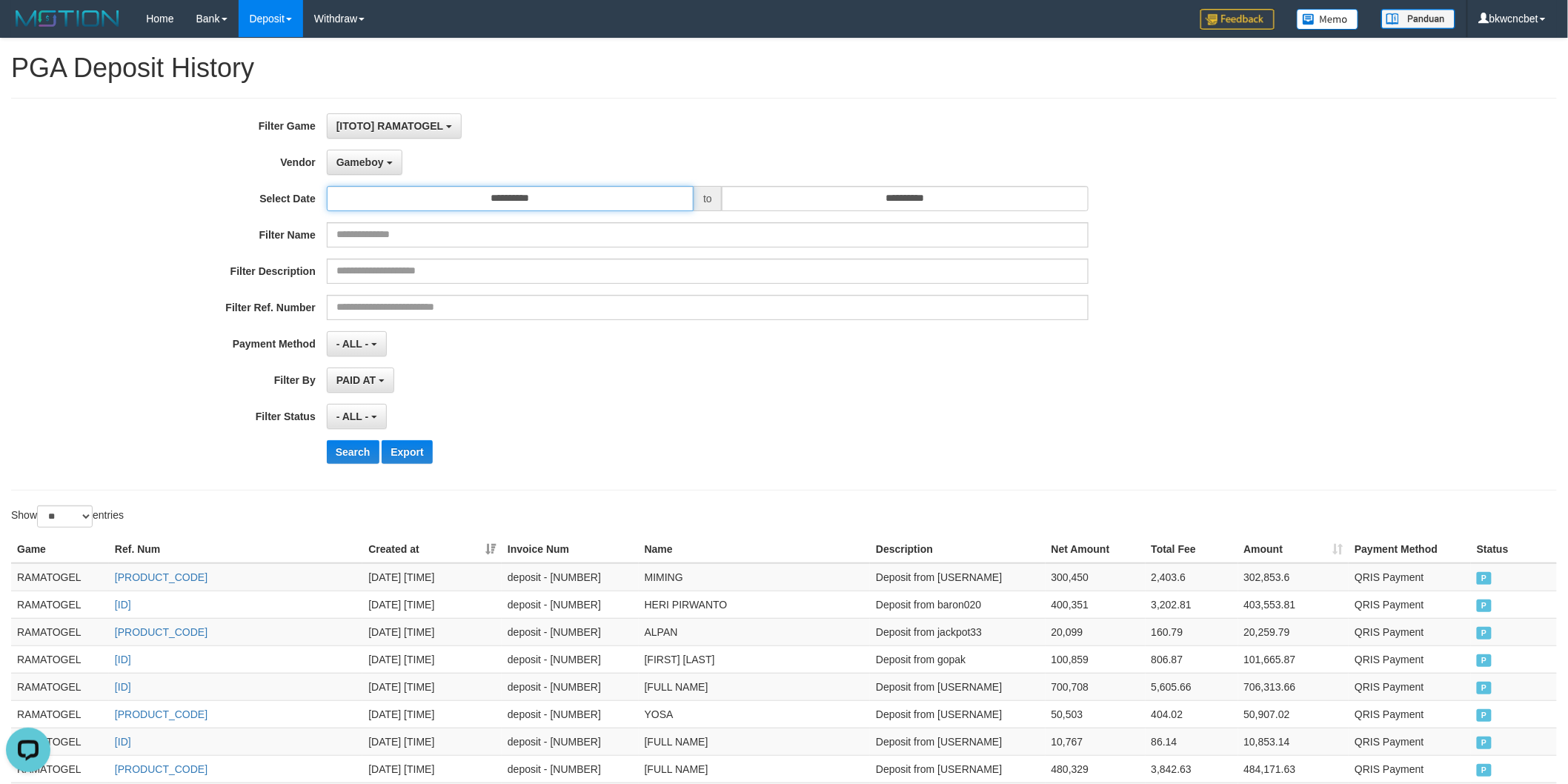 click on "**********" at bounding box center (510, 199) 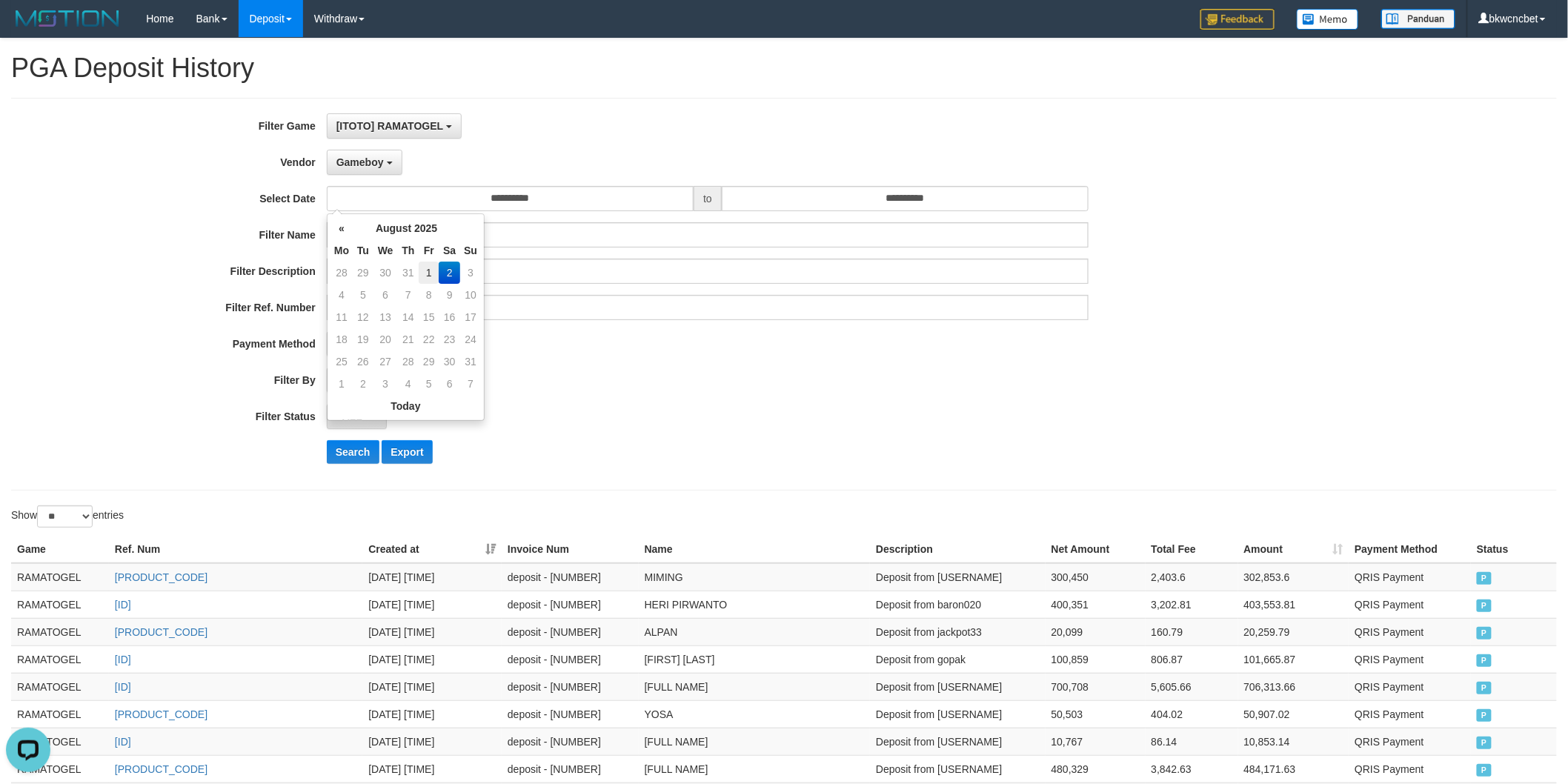click on "1" at bounding box center [428, 273] 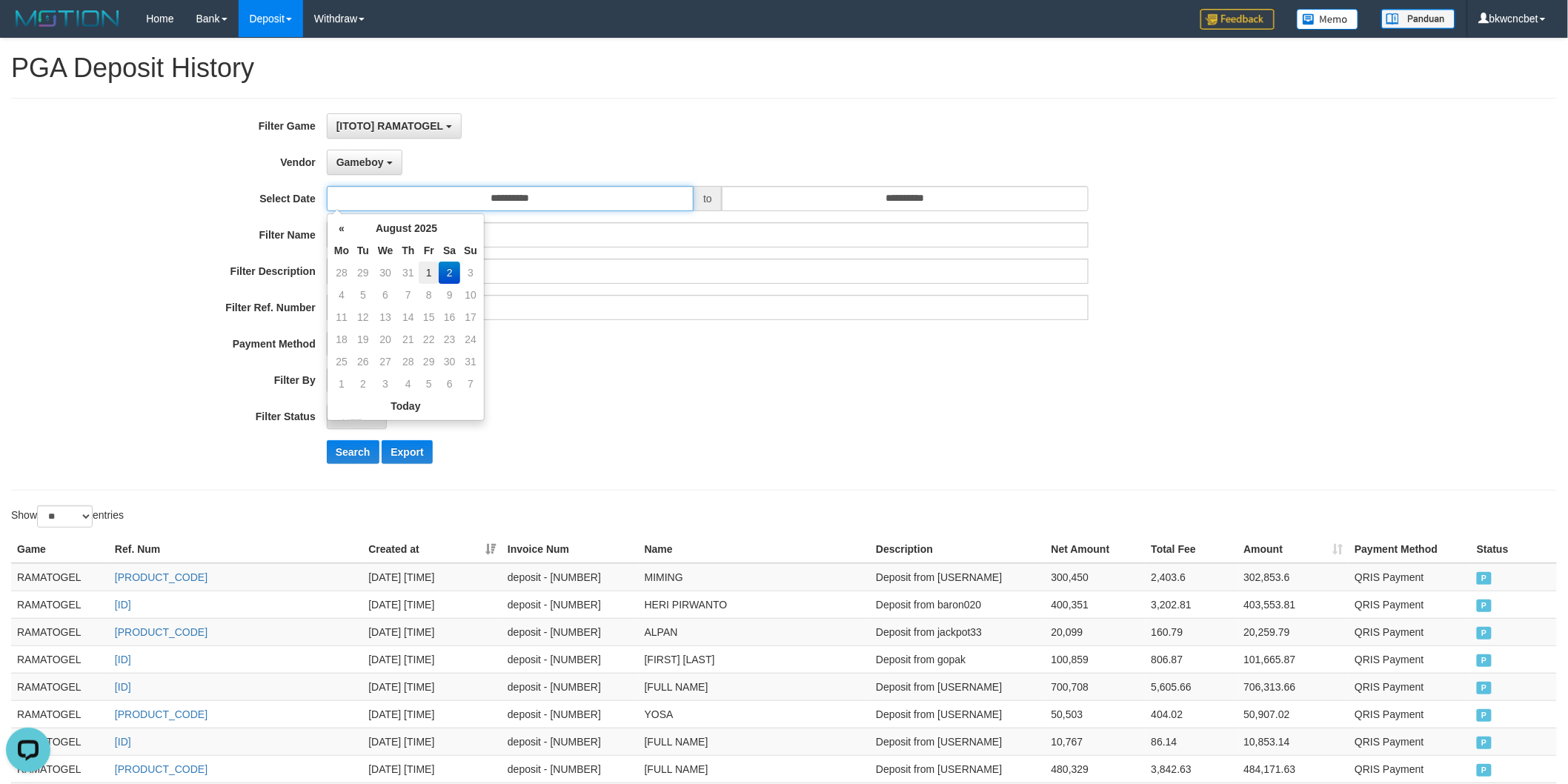 type on "**********" 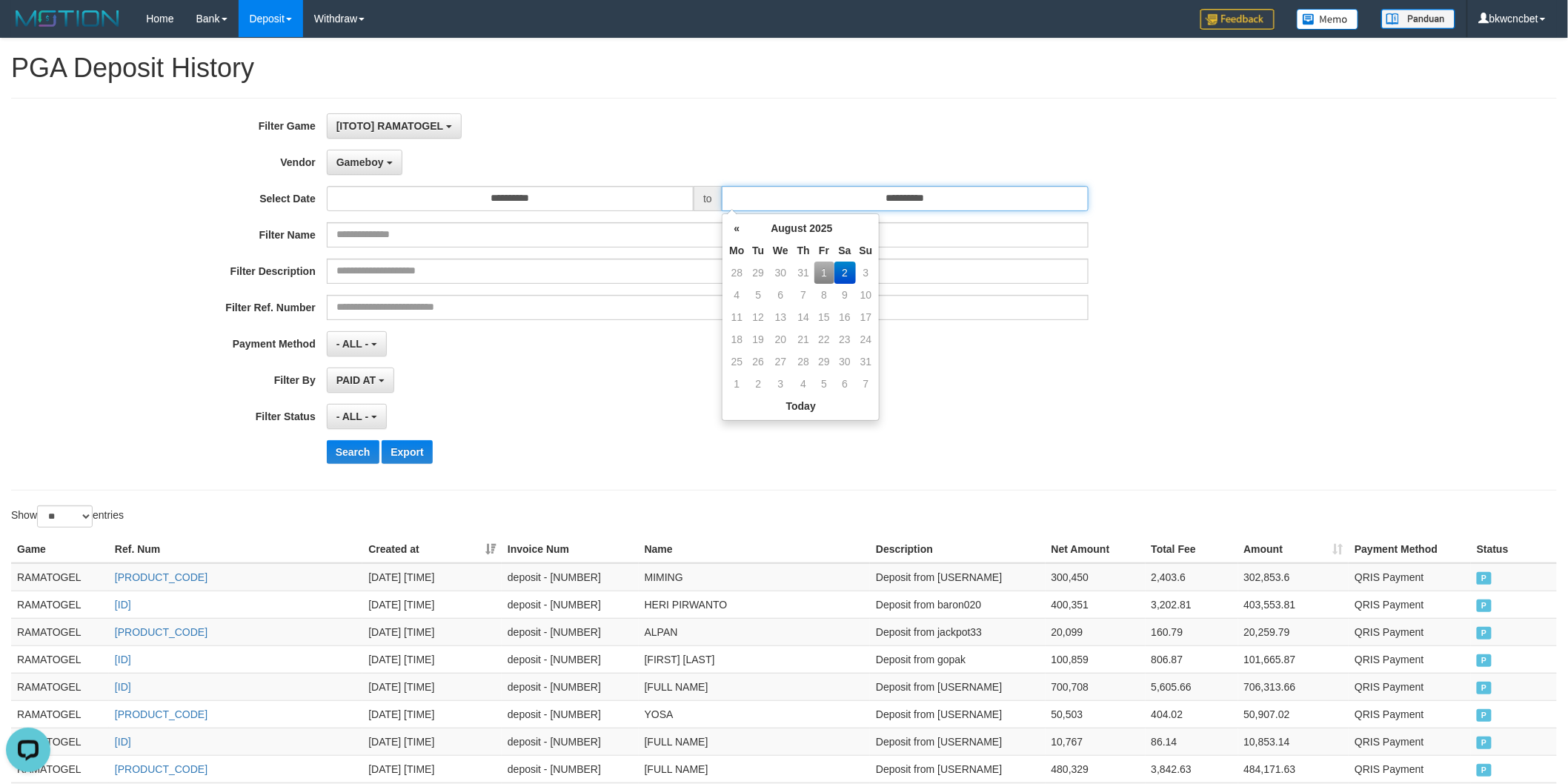 click on "**********" at bounding box center [905, 199] 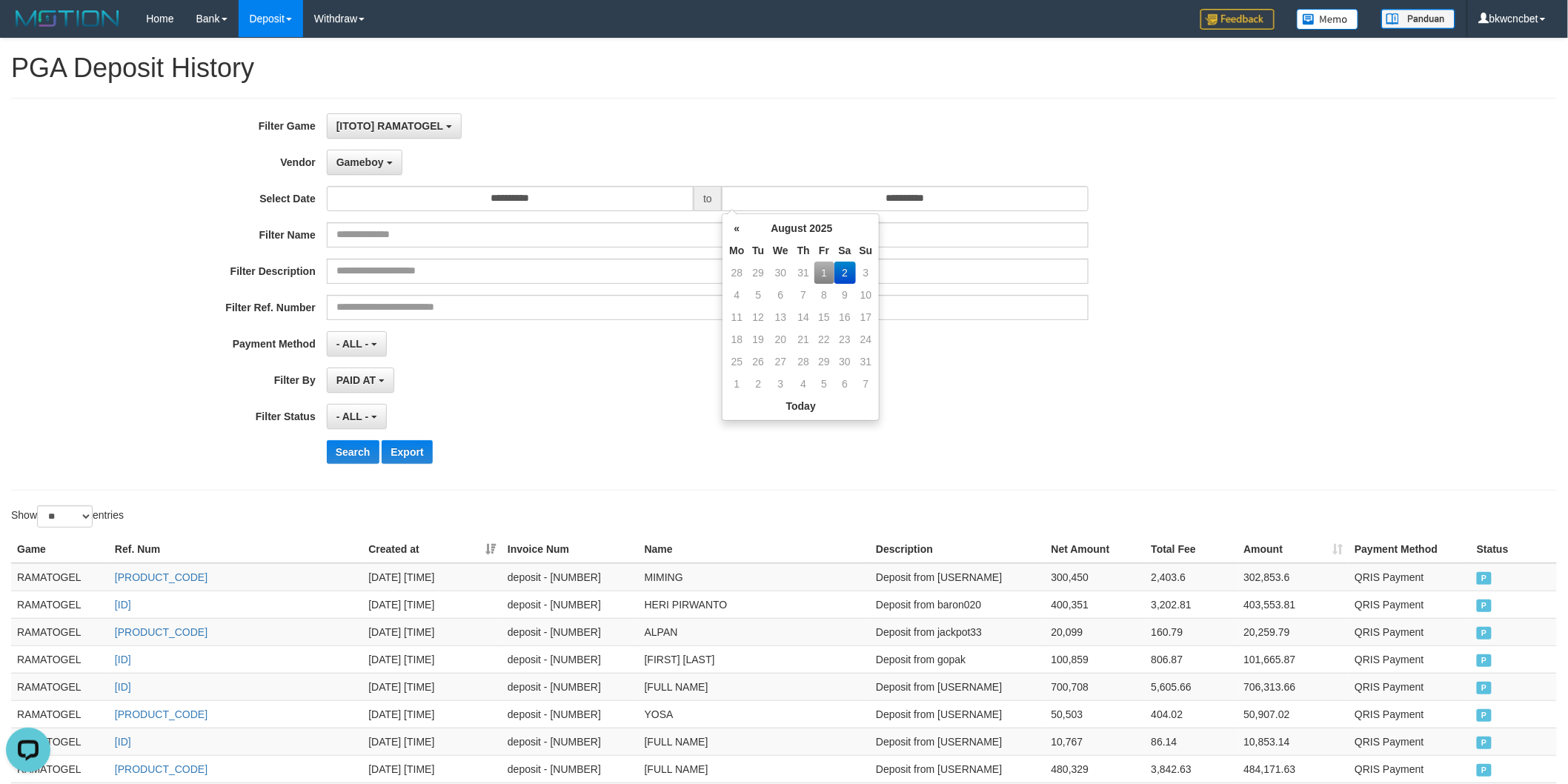 click on "1" at bounding box center (824, 273) 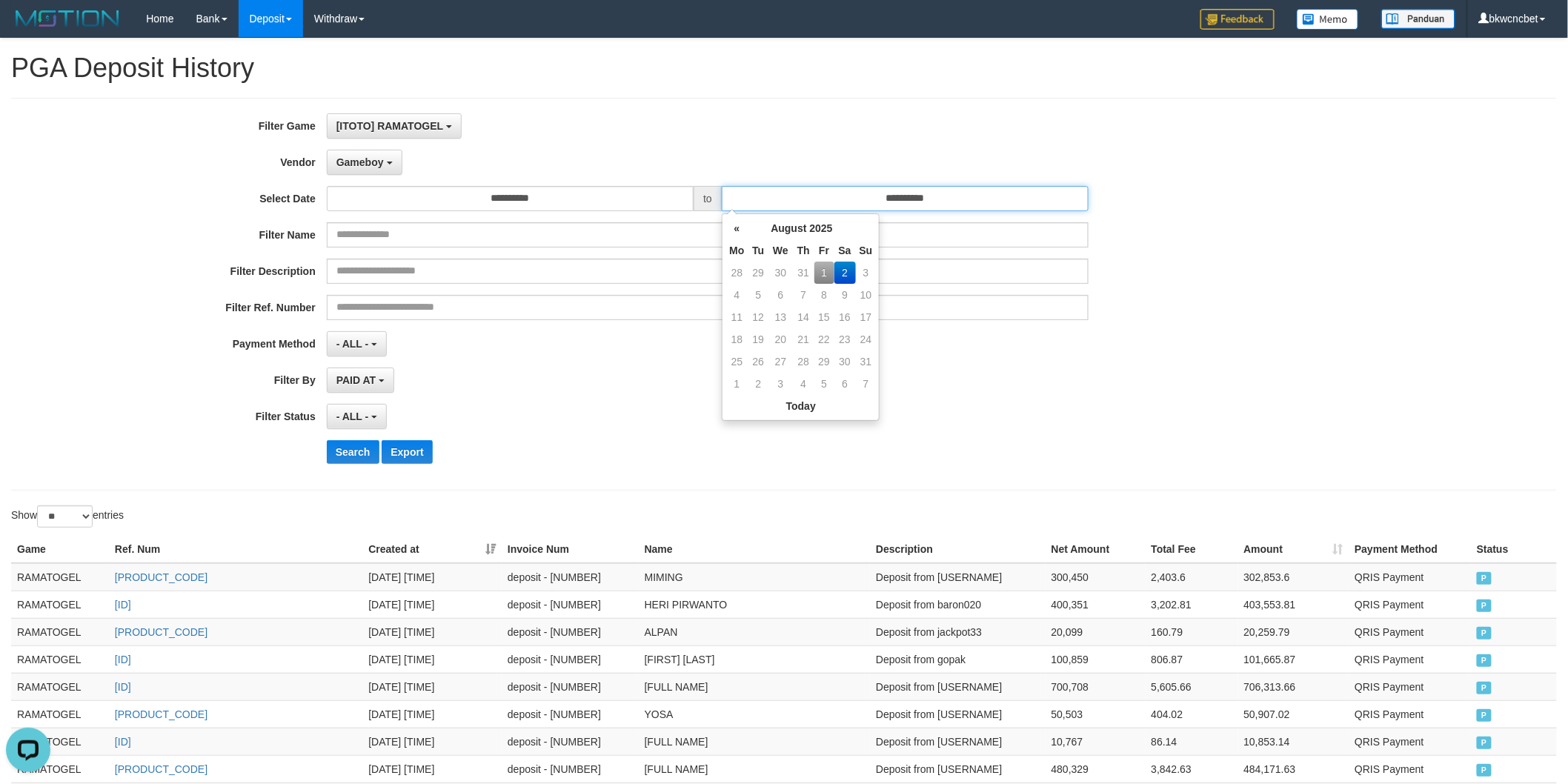 type on "**********" 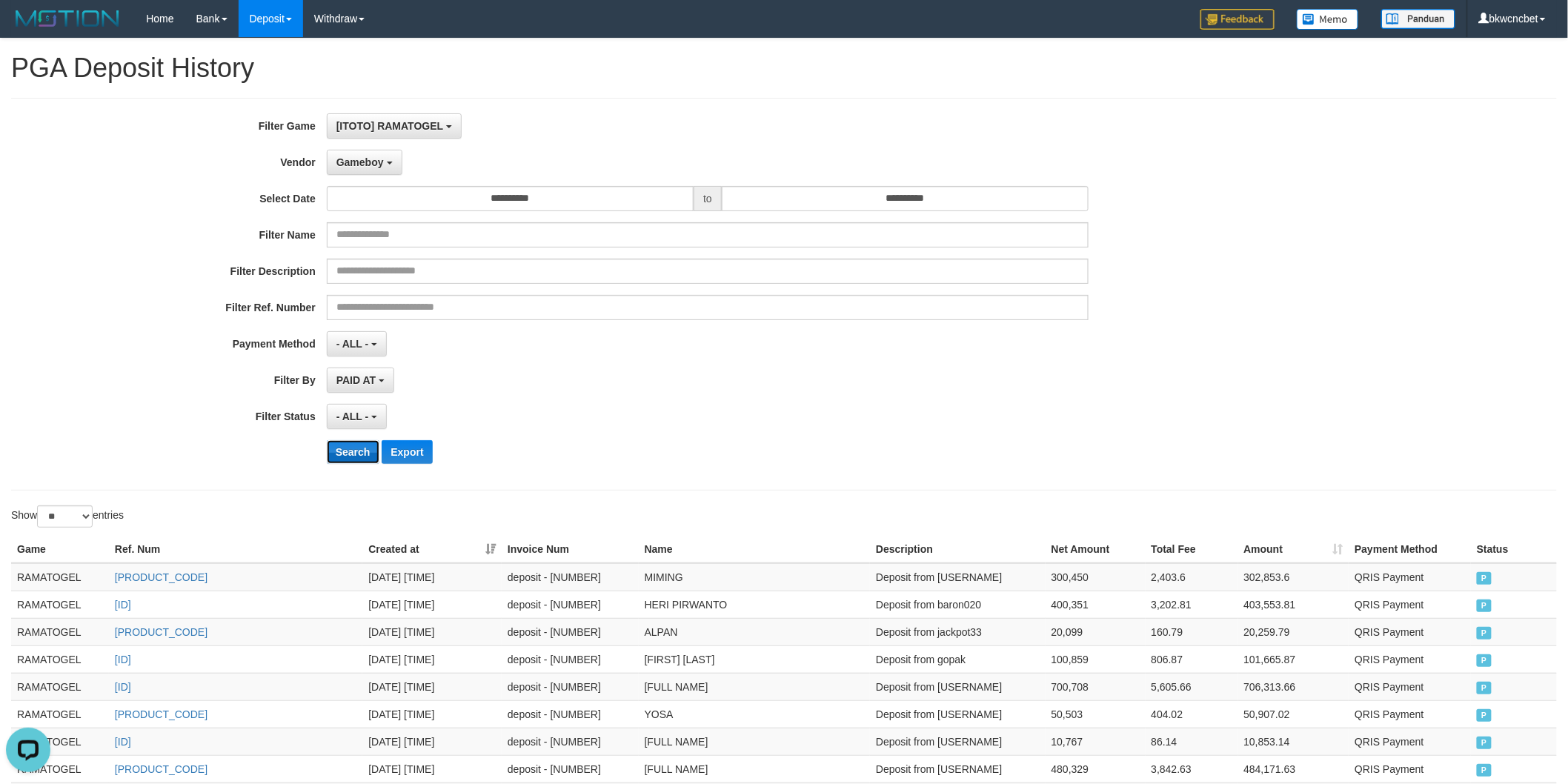 click on "Search" at bounding box center [353, 452] 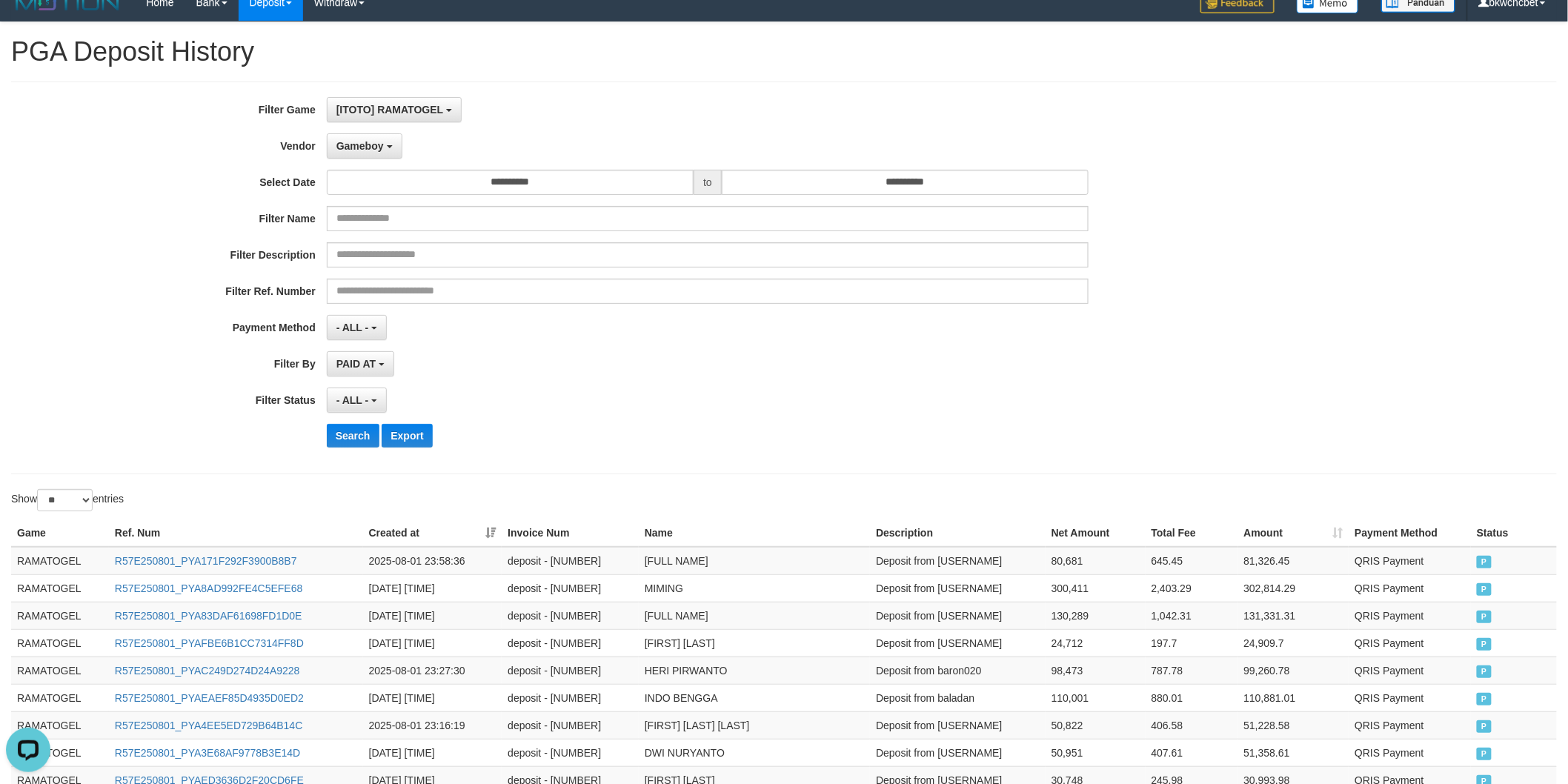 scroll, scrollTop: 0, scrollLeft: 0, axis: both 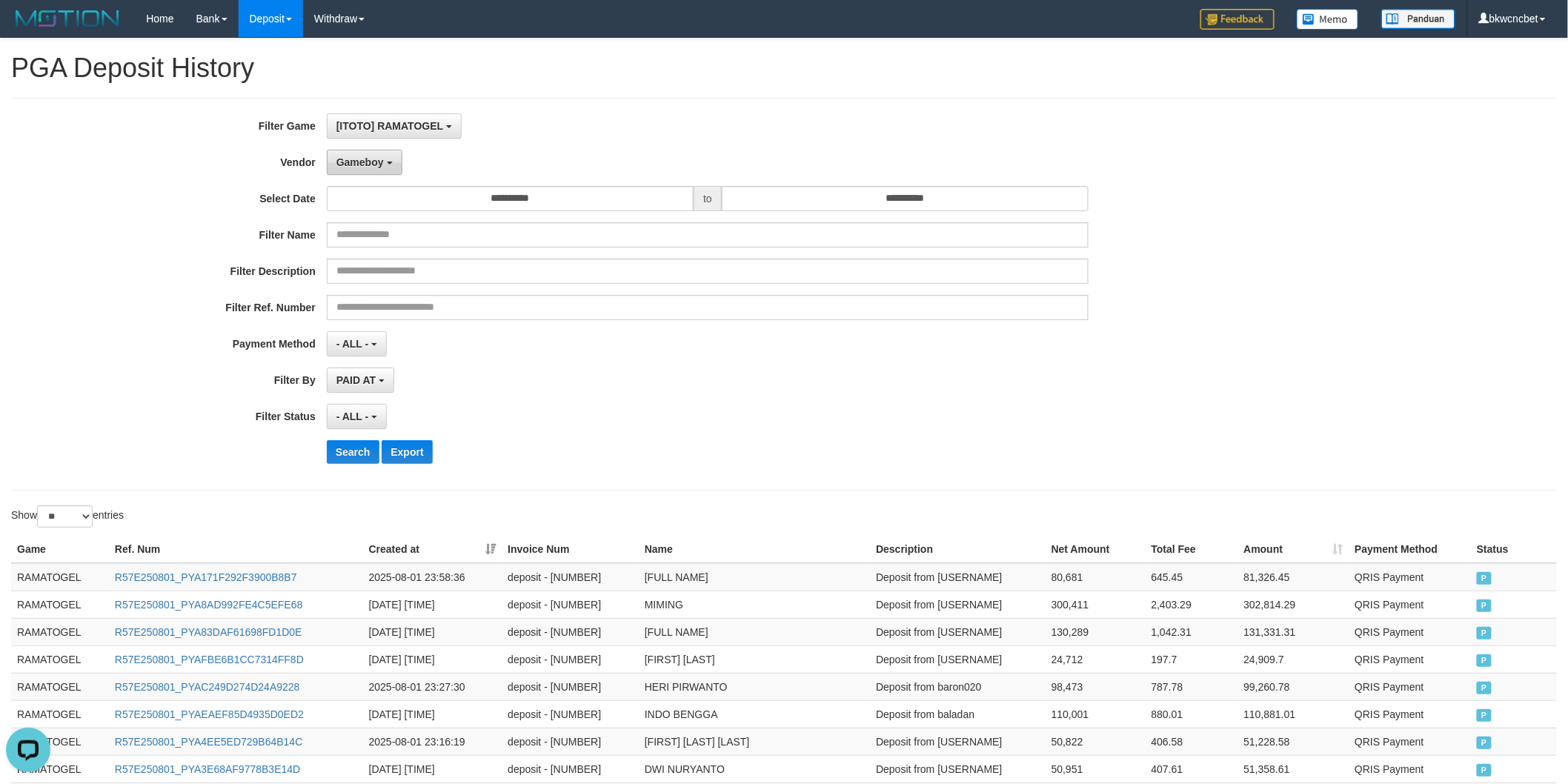 click on "Gameboy" at bounding box center (365, 162) 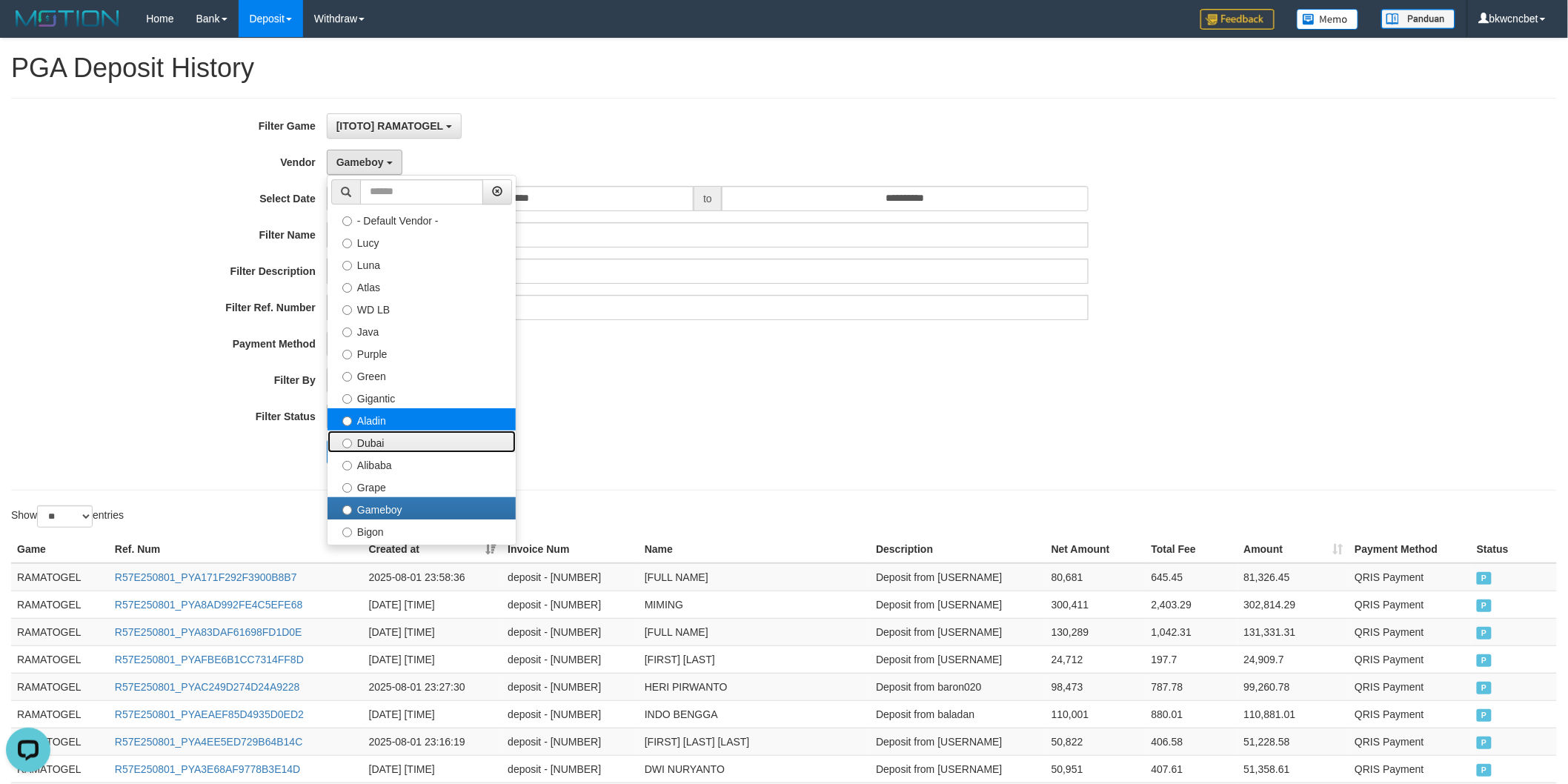 drag, startPoint x: 441, startPoint y: 431, endPoint x: 440, endPoint y: 423, distance: 8.062258 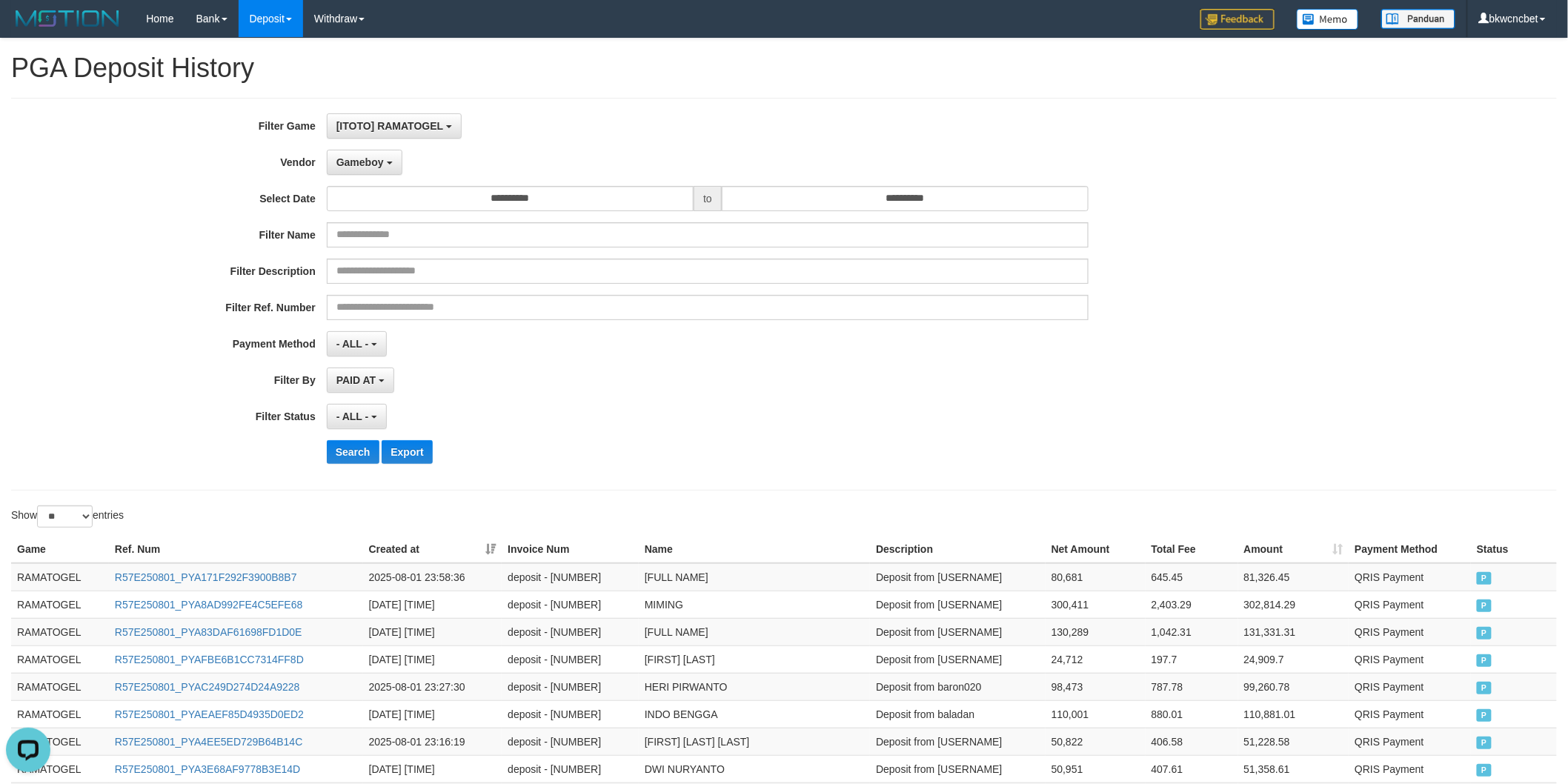 click on "**********" at bounding box center [653, 294] 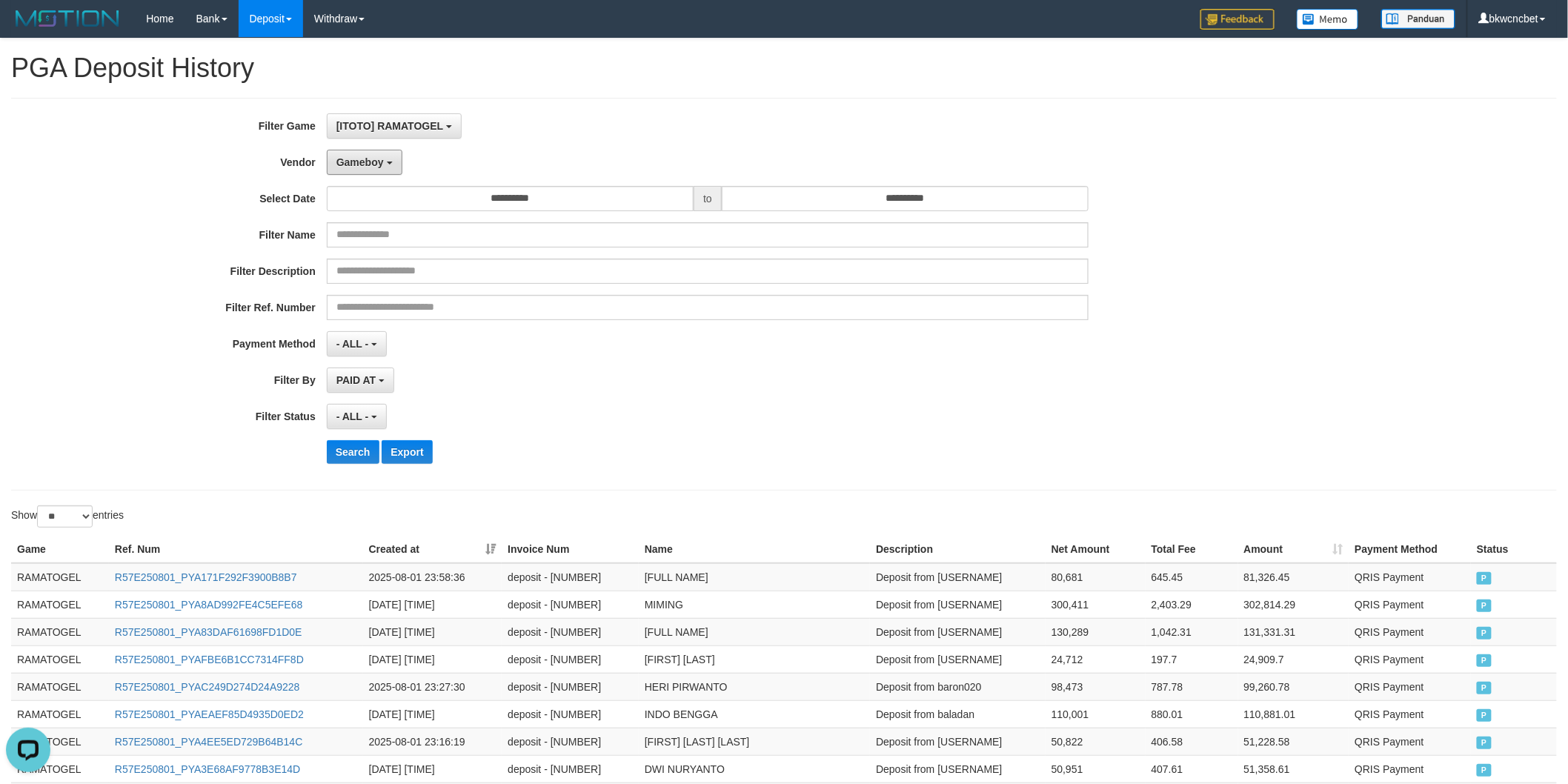 drag, startPoint x: 363, startPoint y: 159, endPoint x: 386, endPoint y: 288, distance: 131.03435 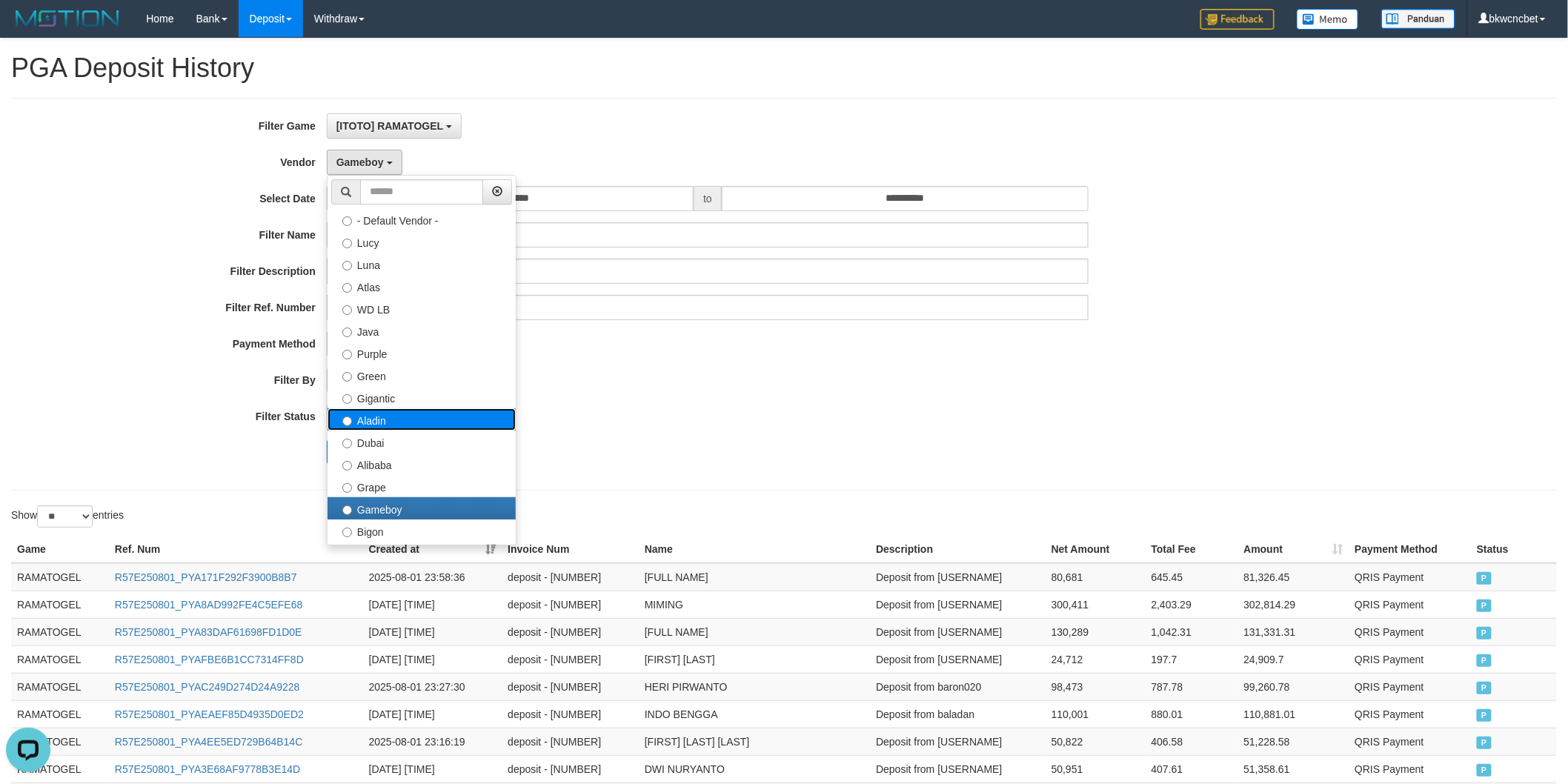 click on "Aladin" at bounding box center [422, 419] 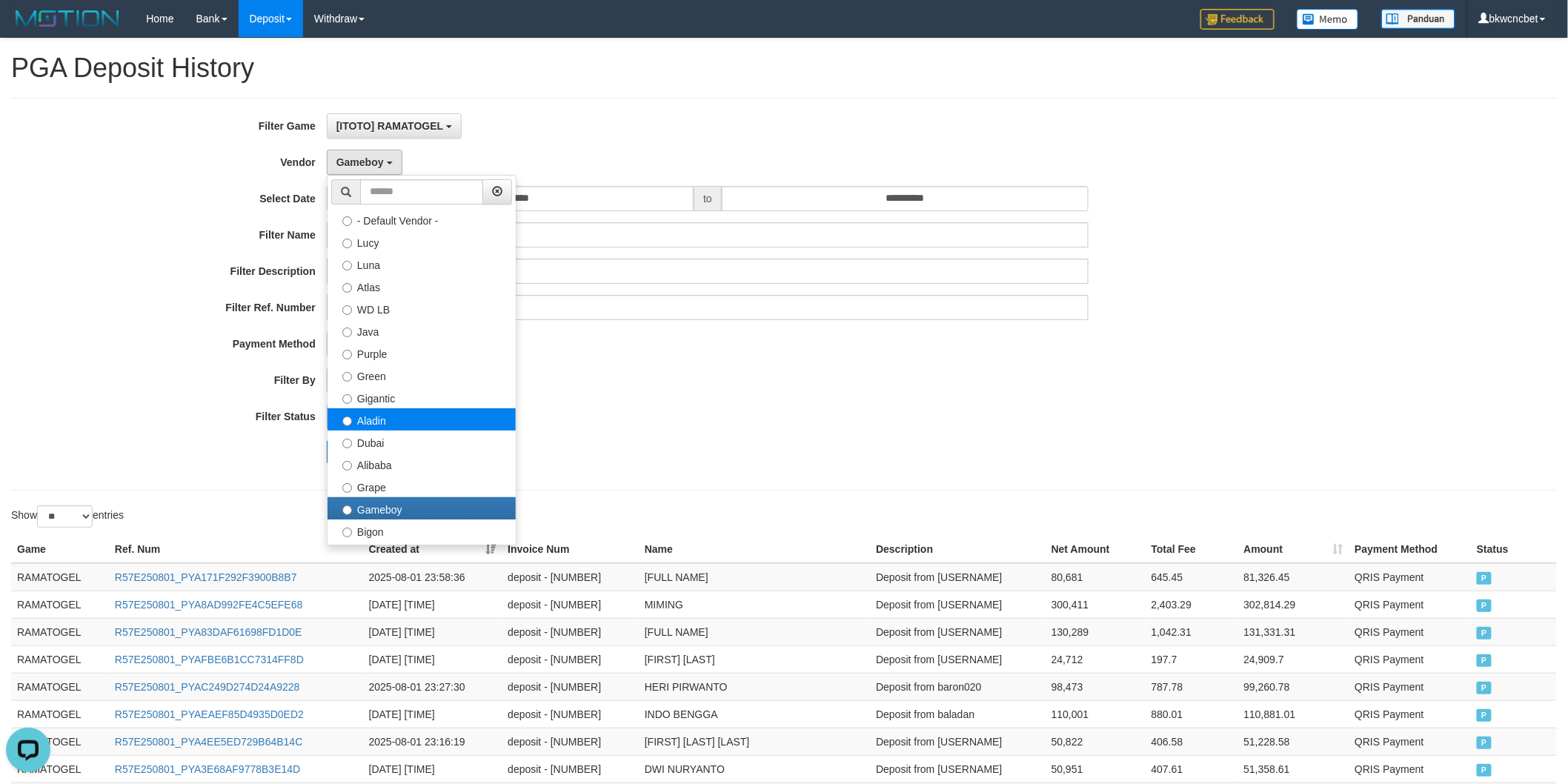 select on "**********" 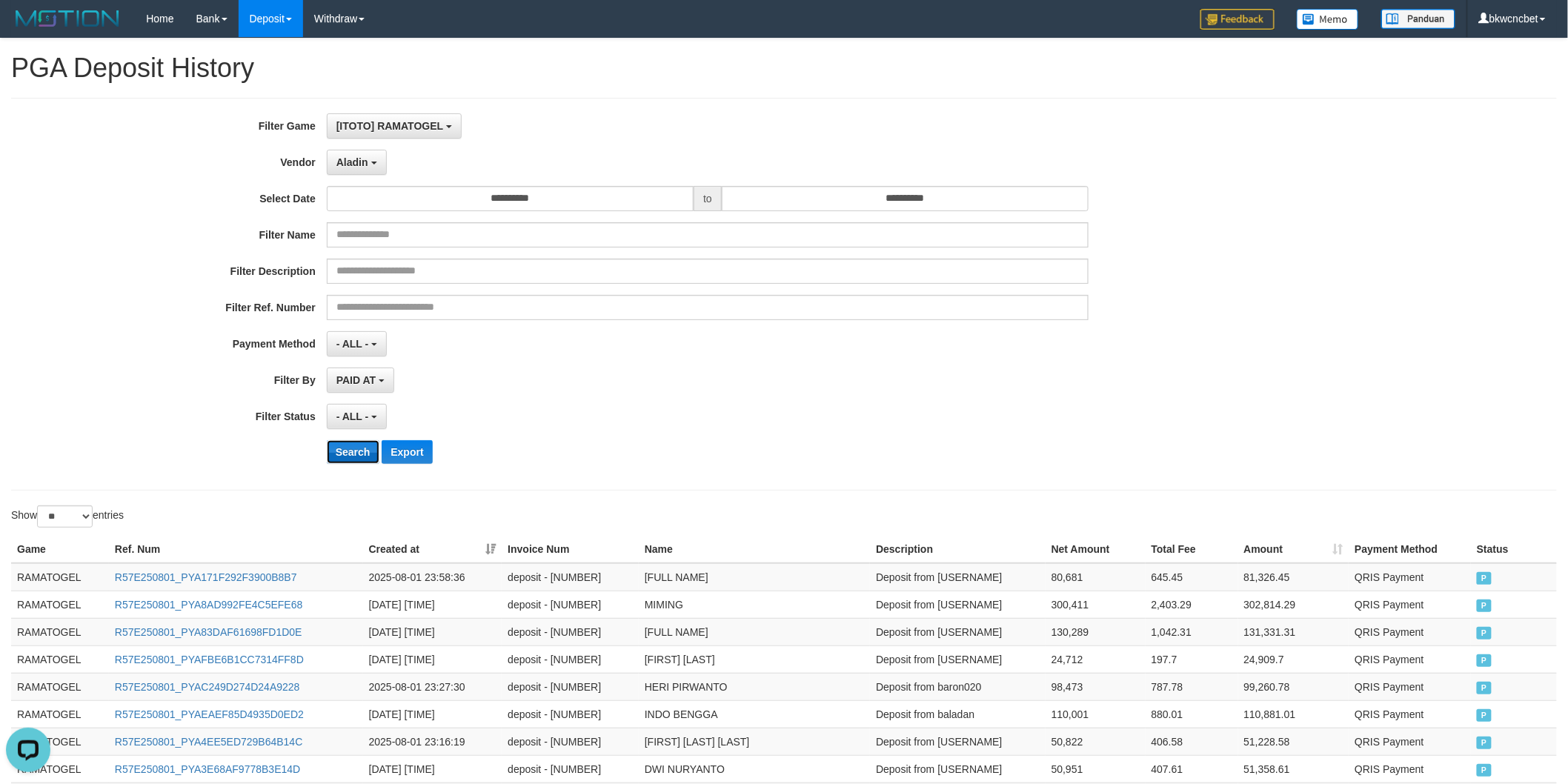 click on "Search" at bounding box center (353, 452) 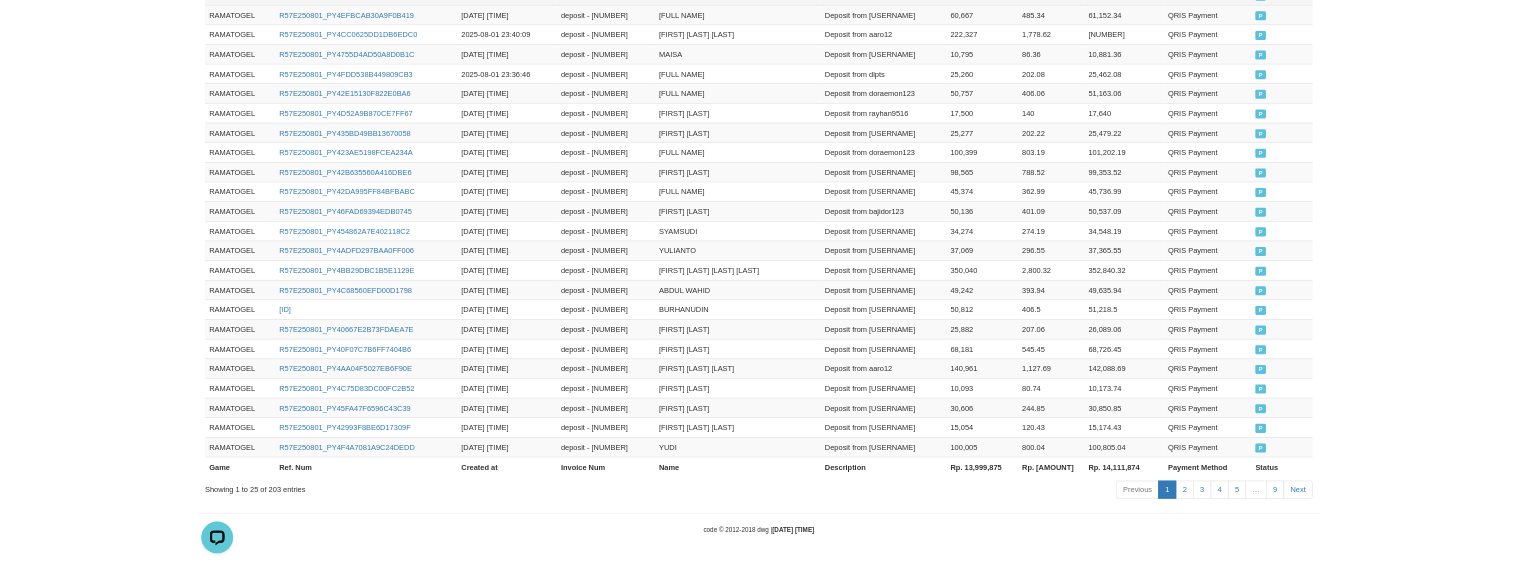 scroll, scrollTop: 1345, scrollLeft: 0, axis: vertical 